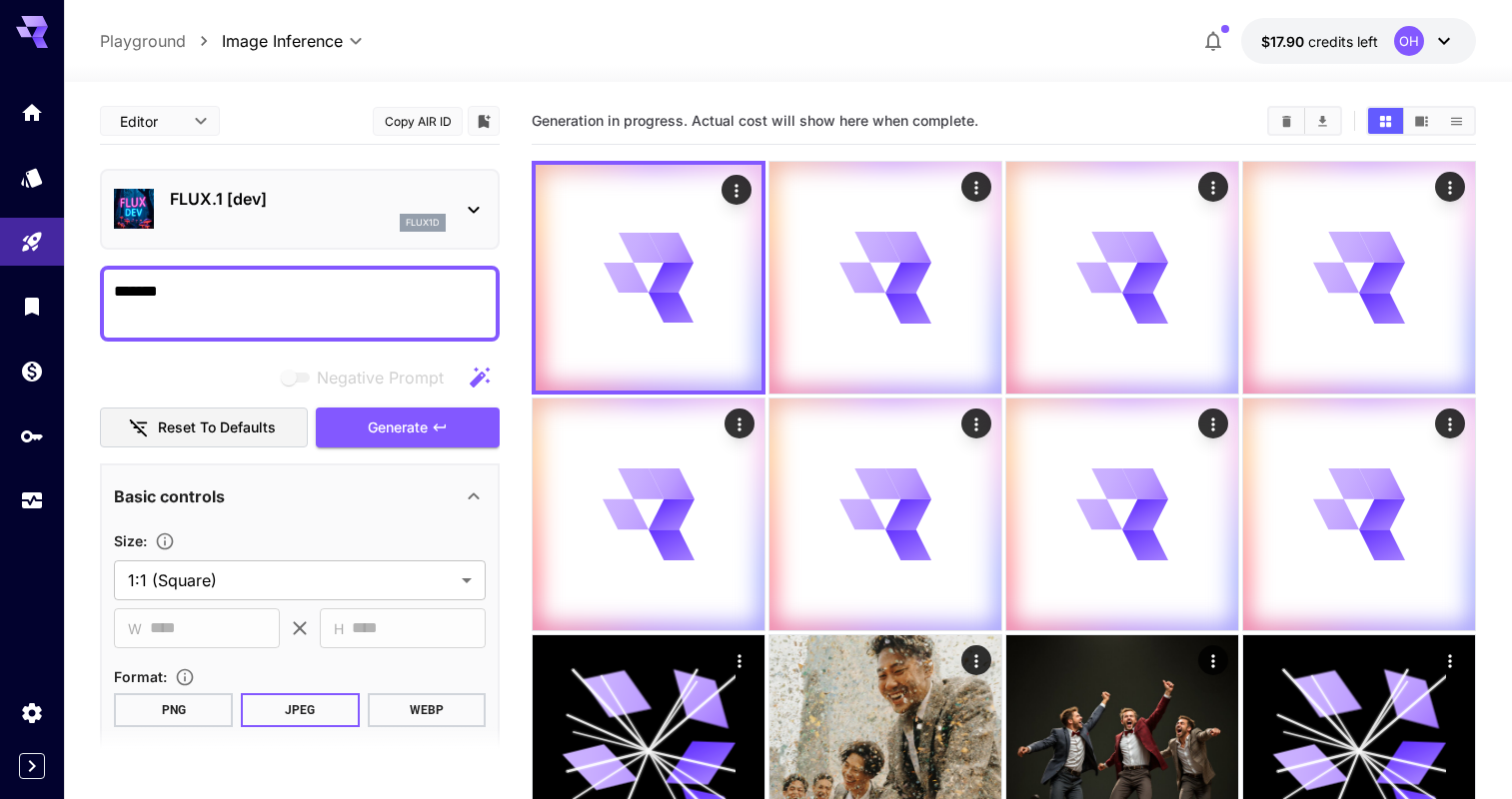 scroll, scrollTop: 0, scrollLeft: 0, axis: both 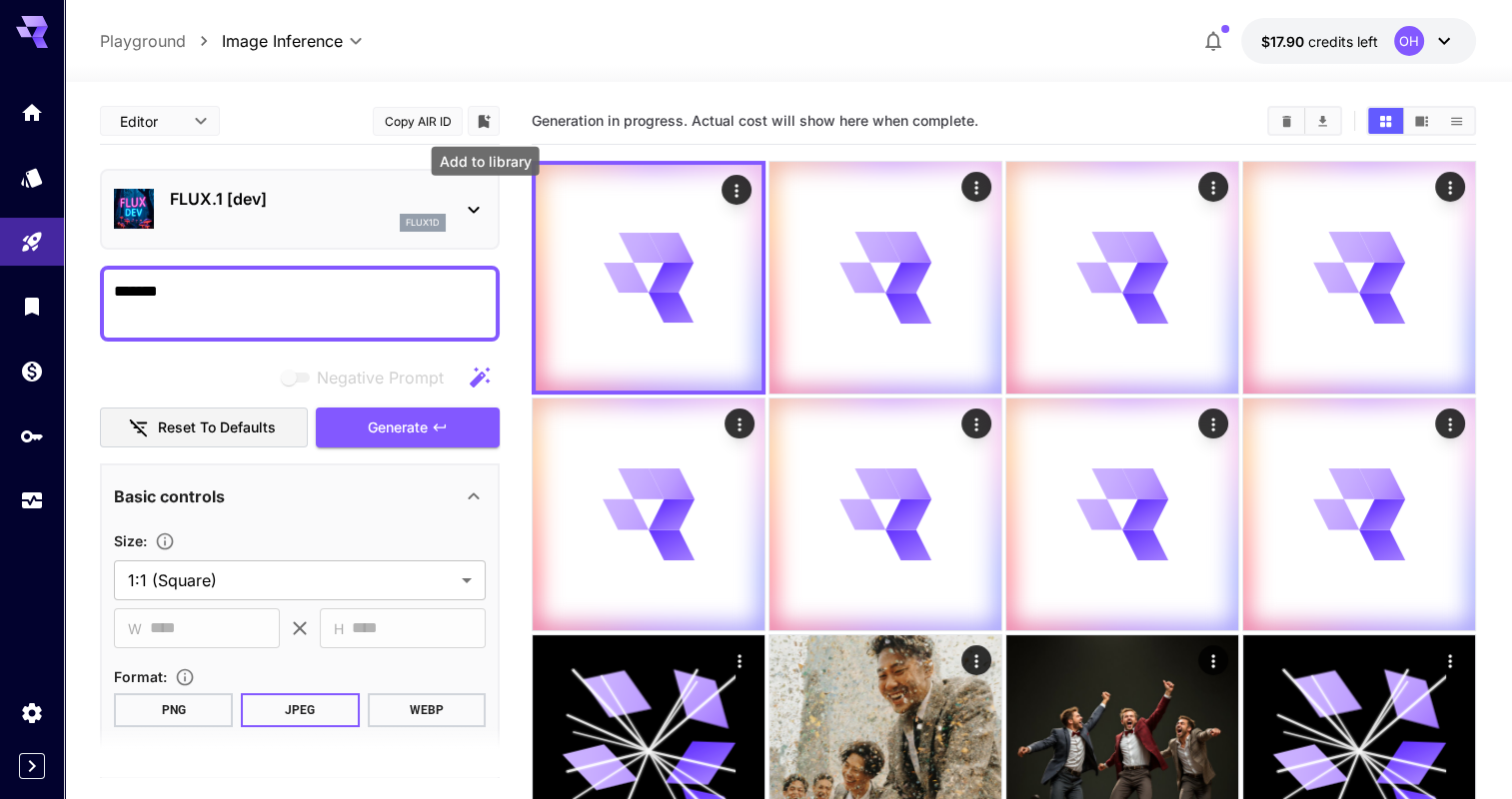 type 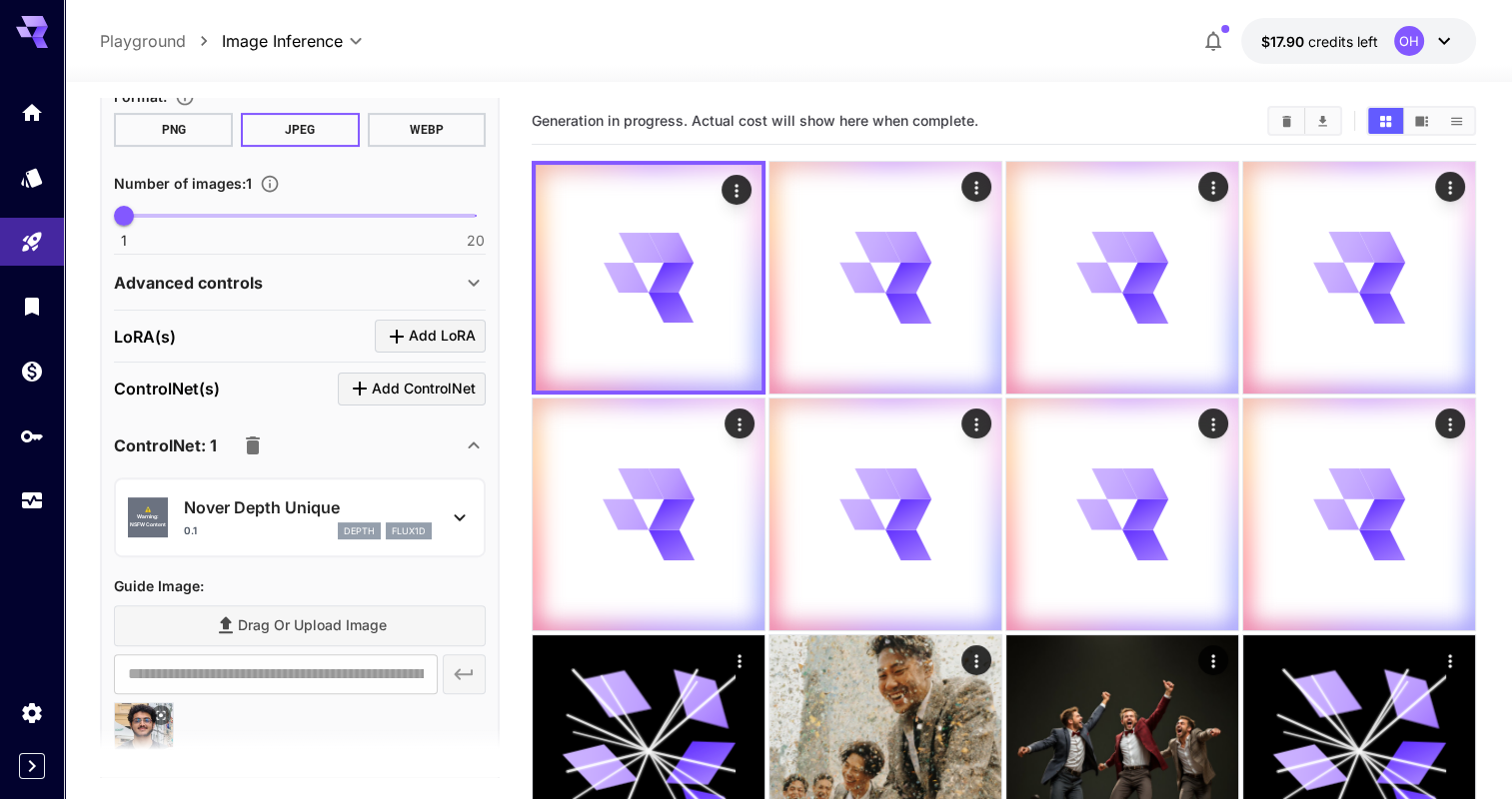 scroll, scrollTop: 0, scrollLeft: 0, axis: both 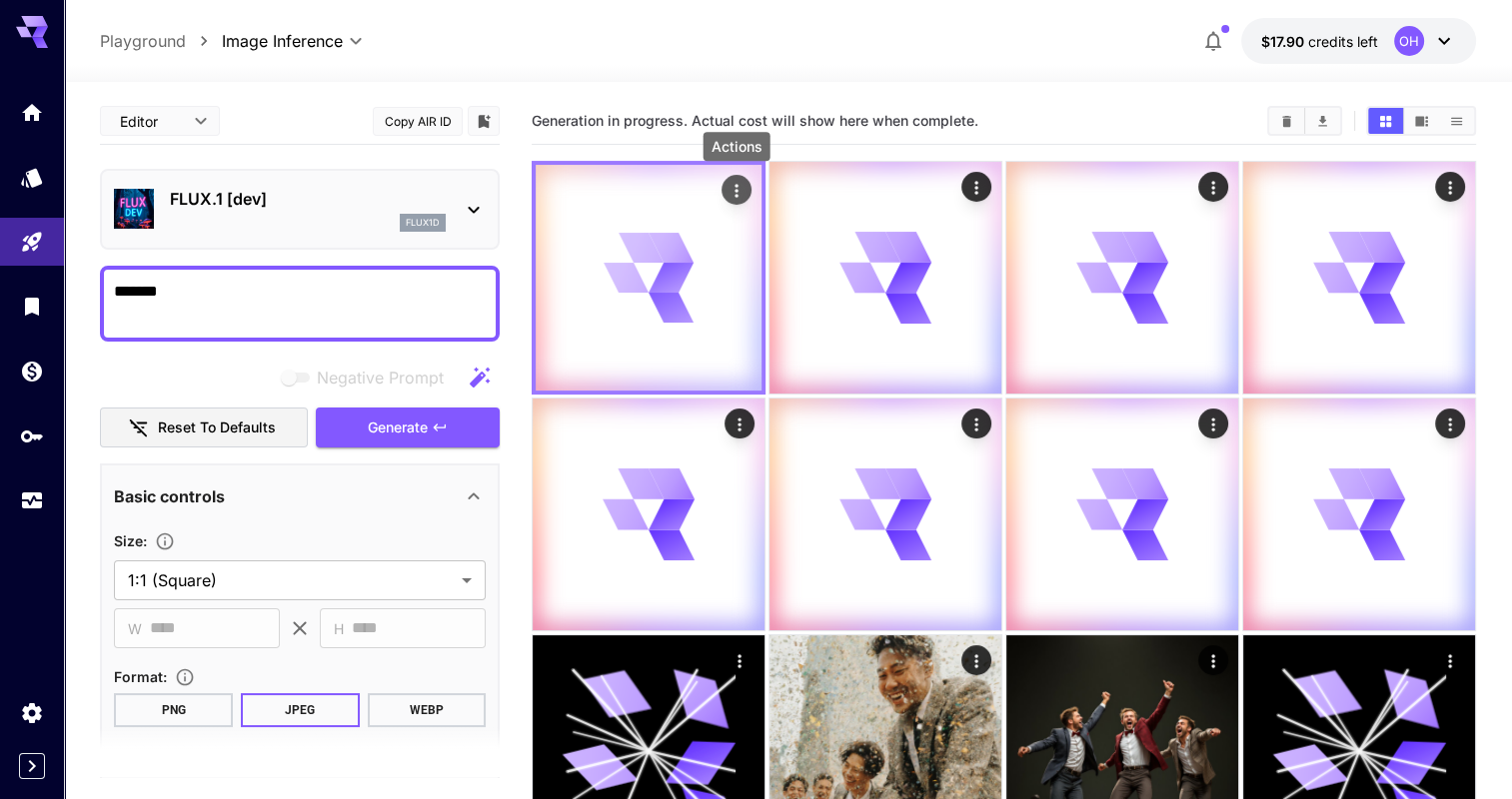 click 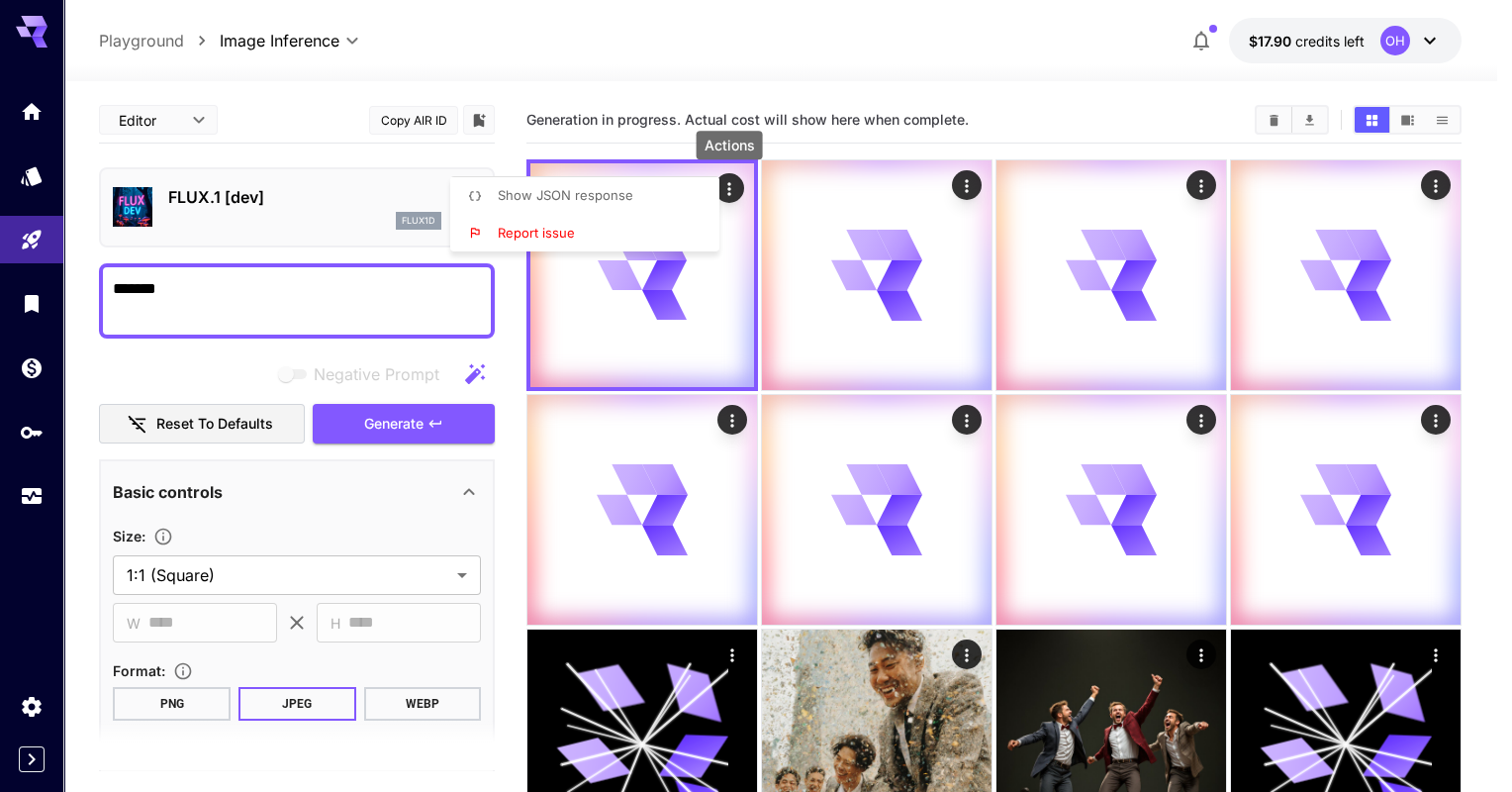 click on "Show JSON response" at bounding box center [591, 196] 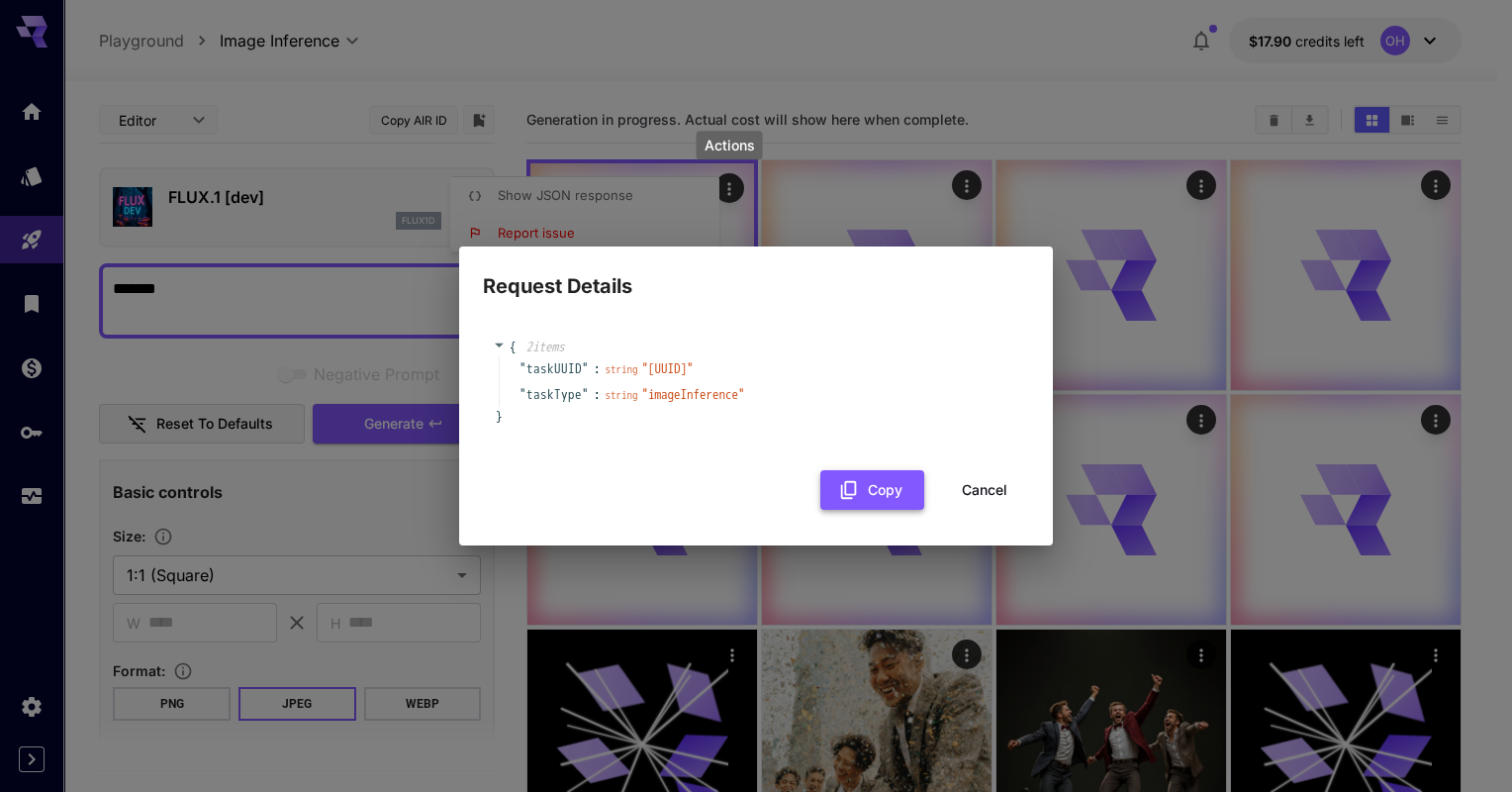 click on "Copy" at bounding box center [872, 490] 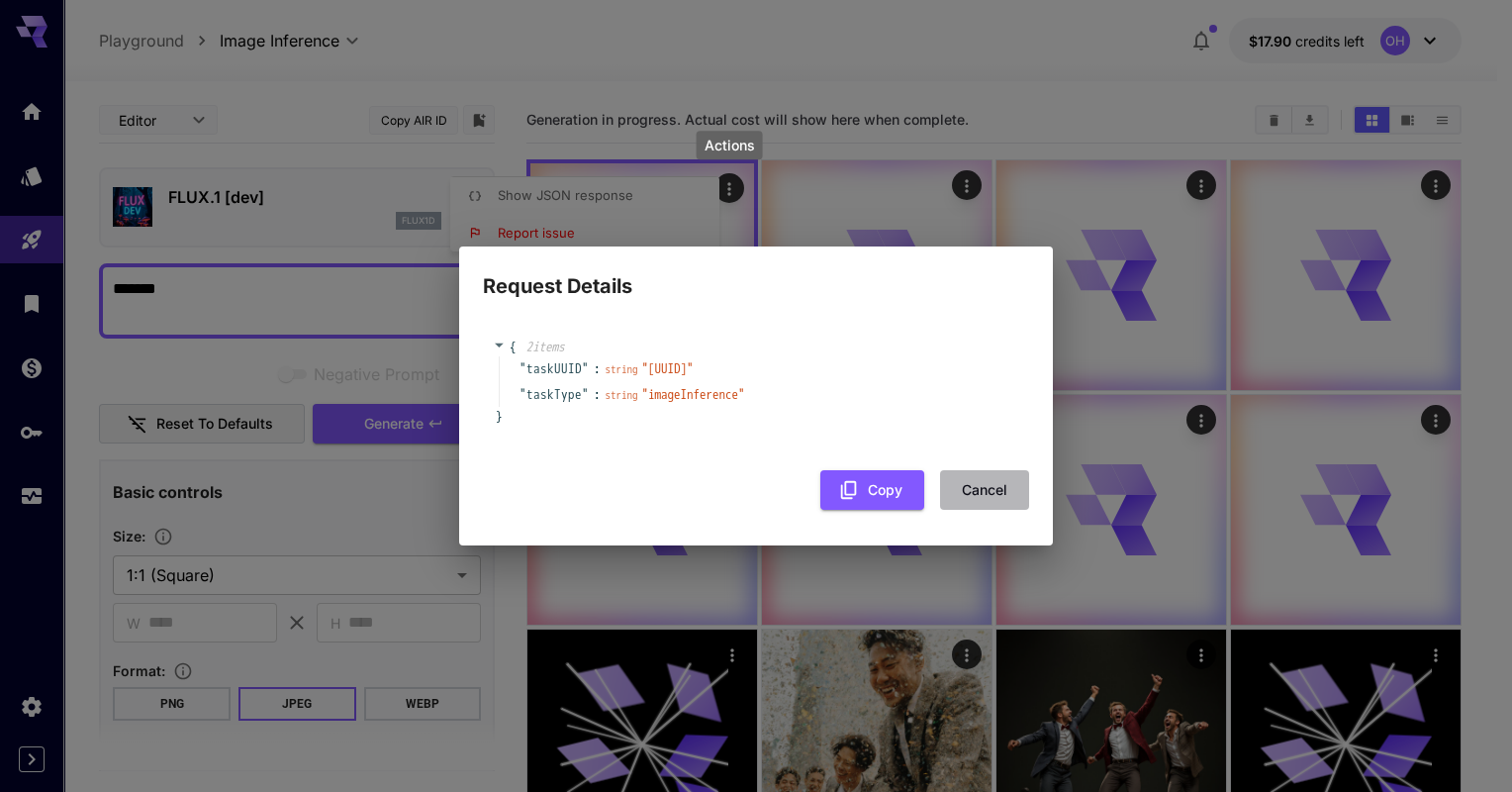 click on "Cancel" at bounding box center (985, 490) 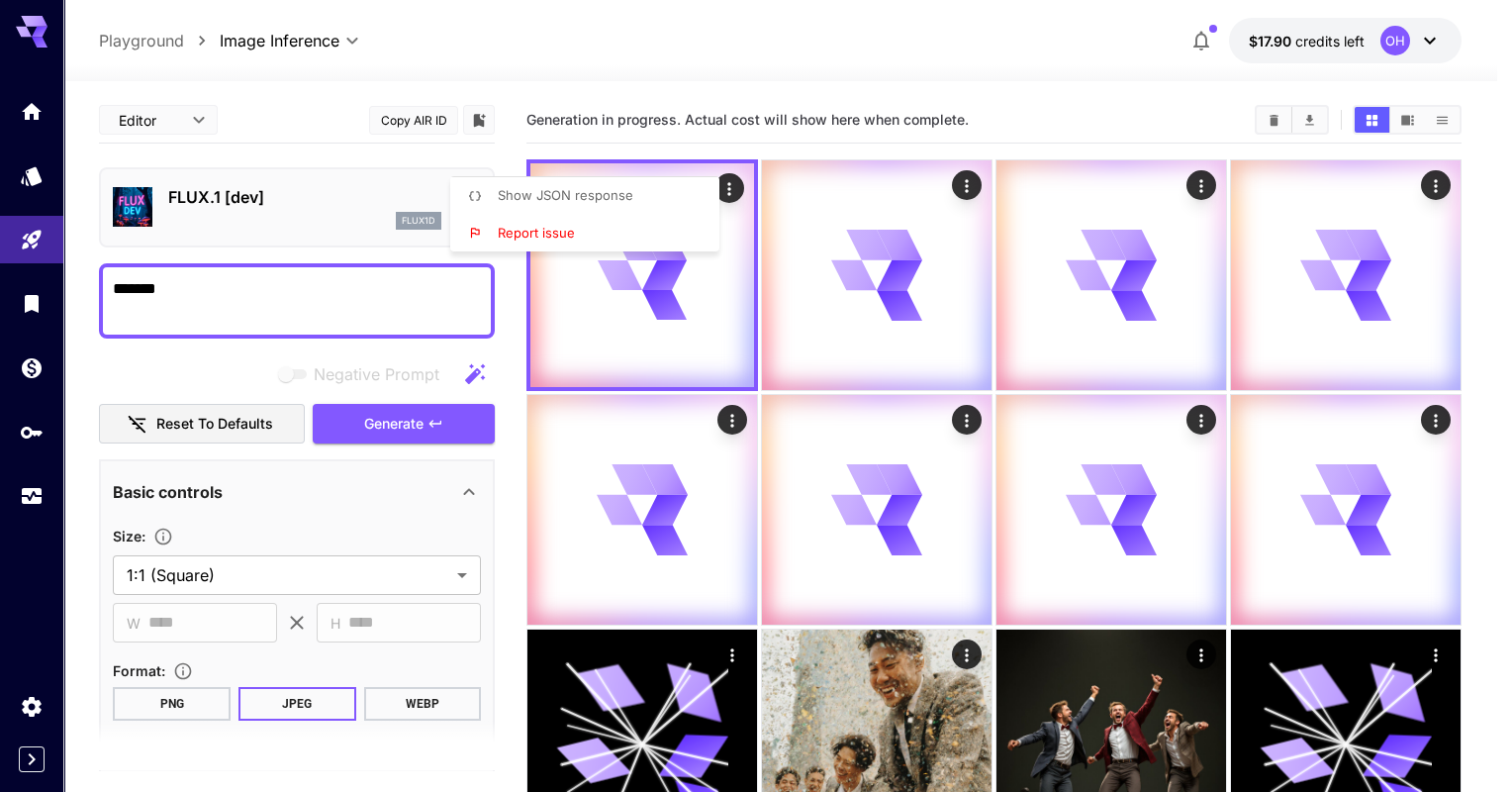 click at bounding box center [756, 396] 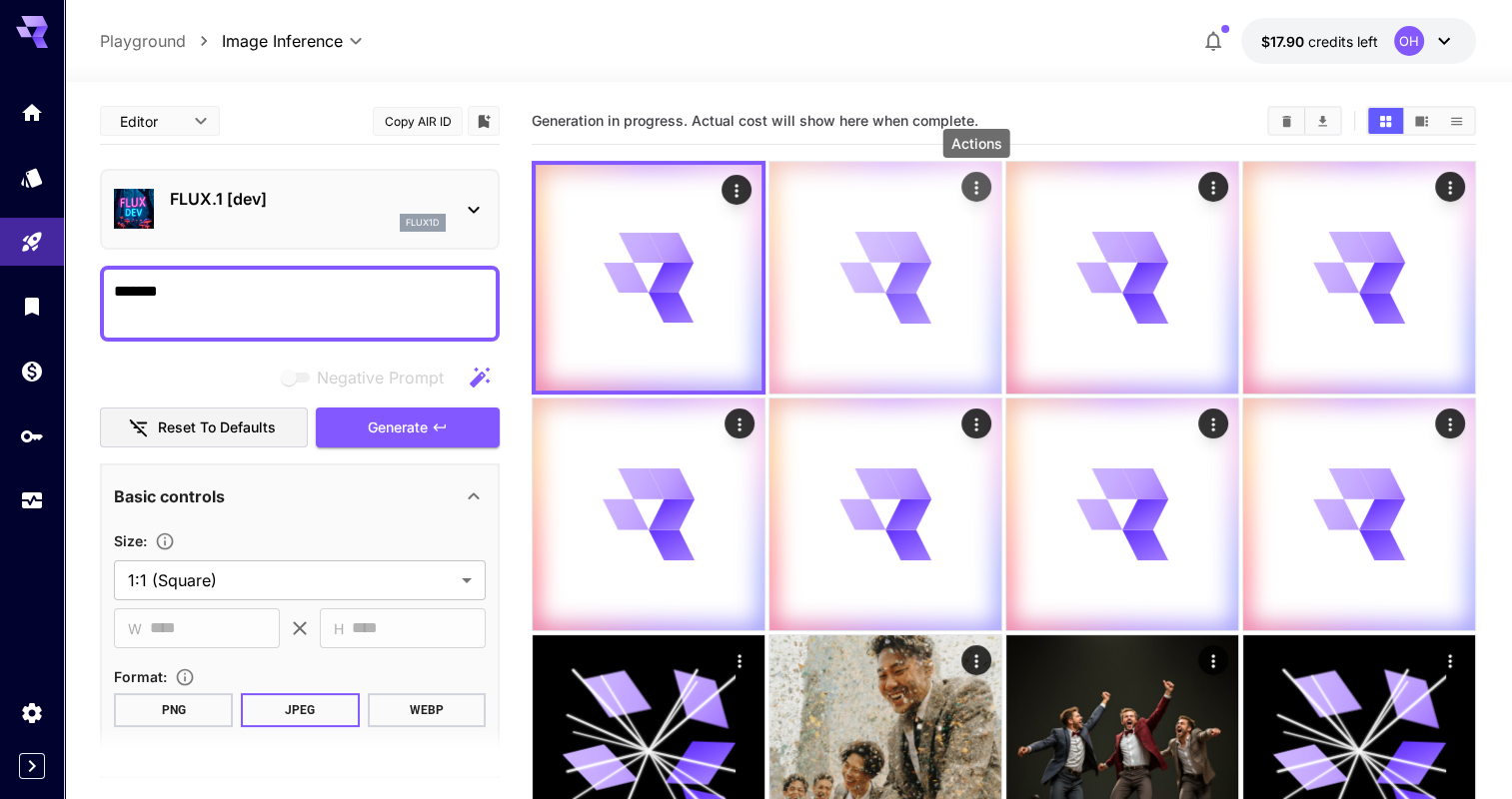 click 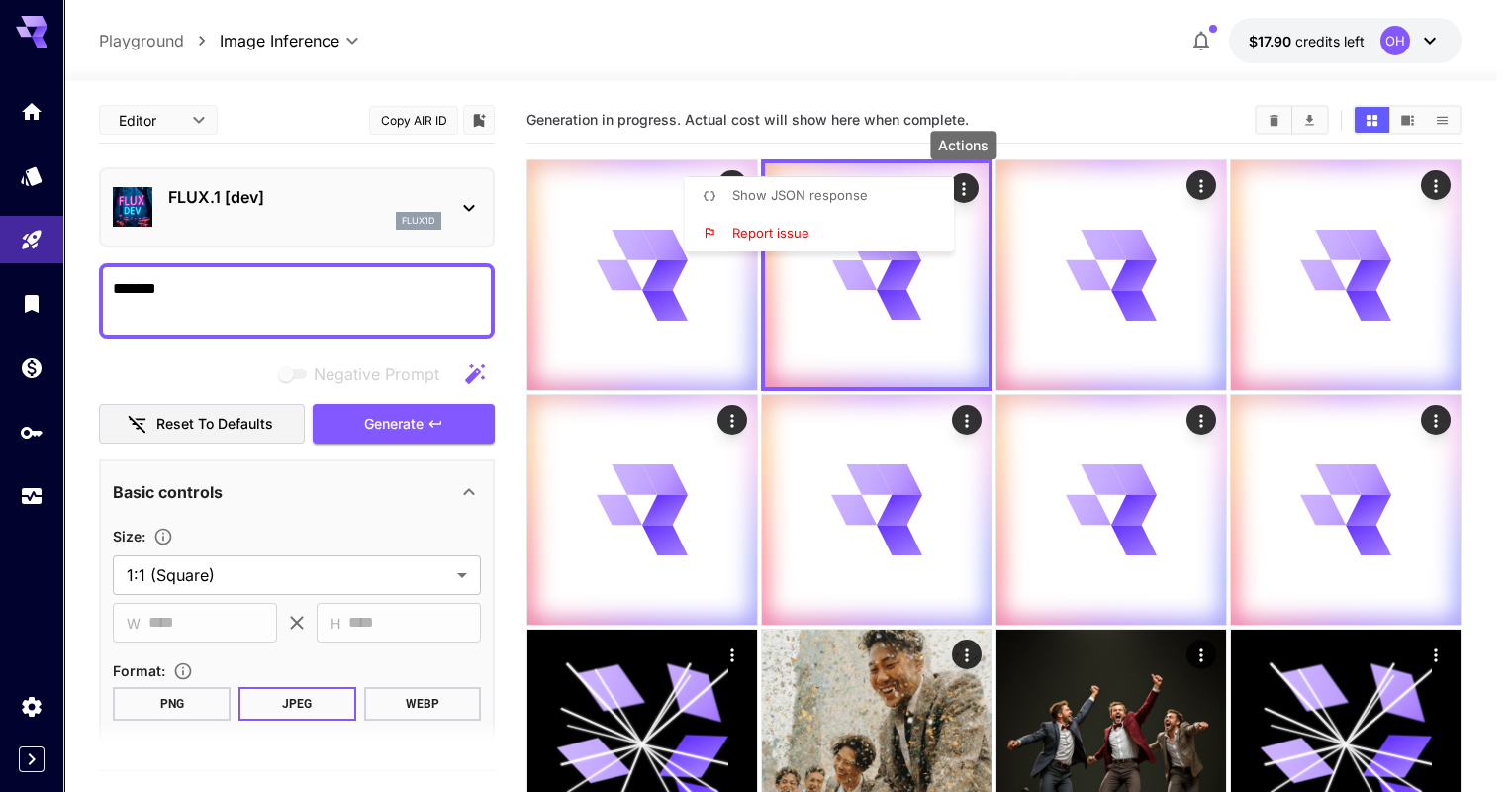 click on "Show JSON response" at bounding box center [825, 196] 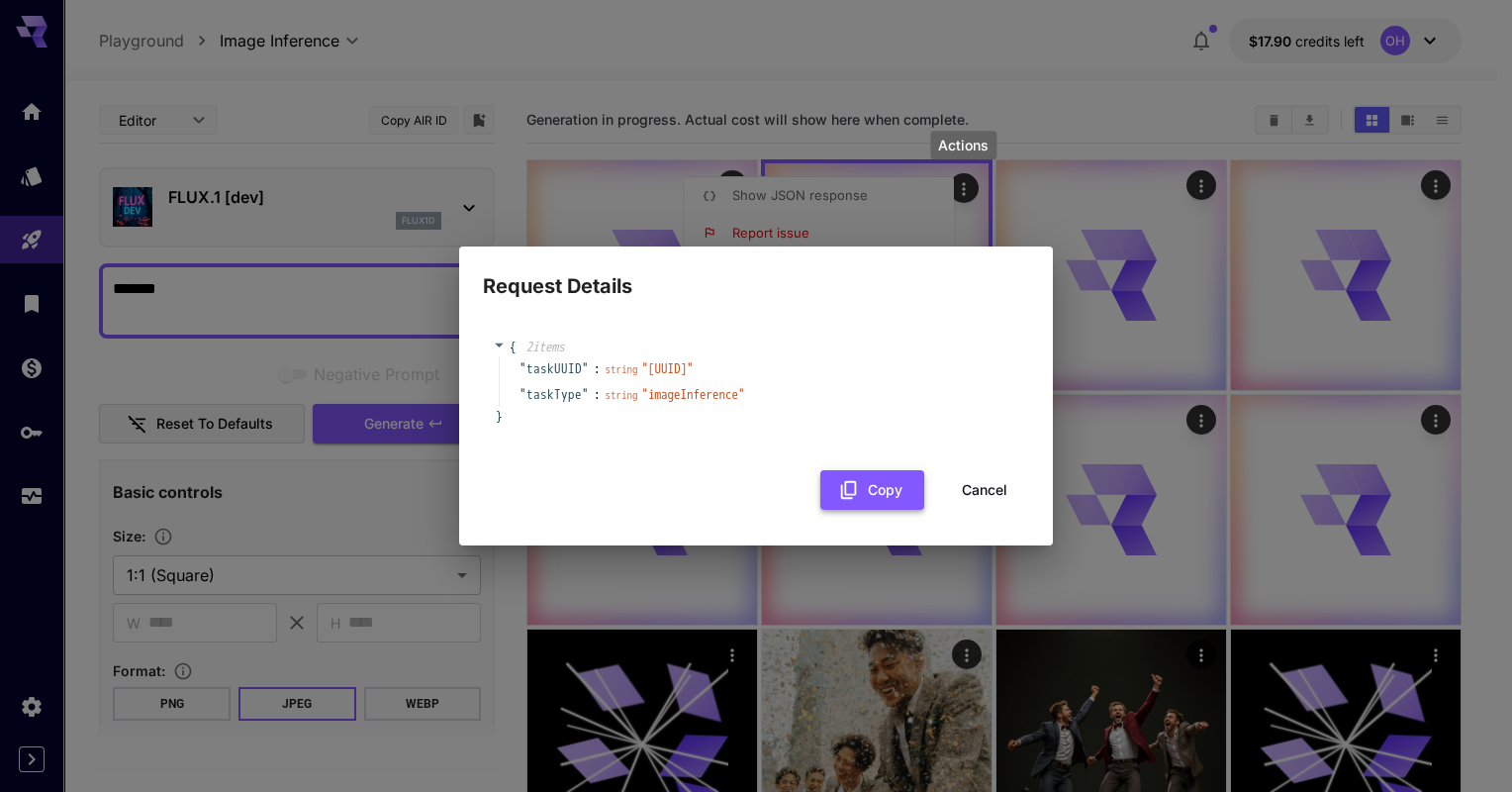 click on "Copy" at bounding box center (872, 490) 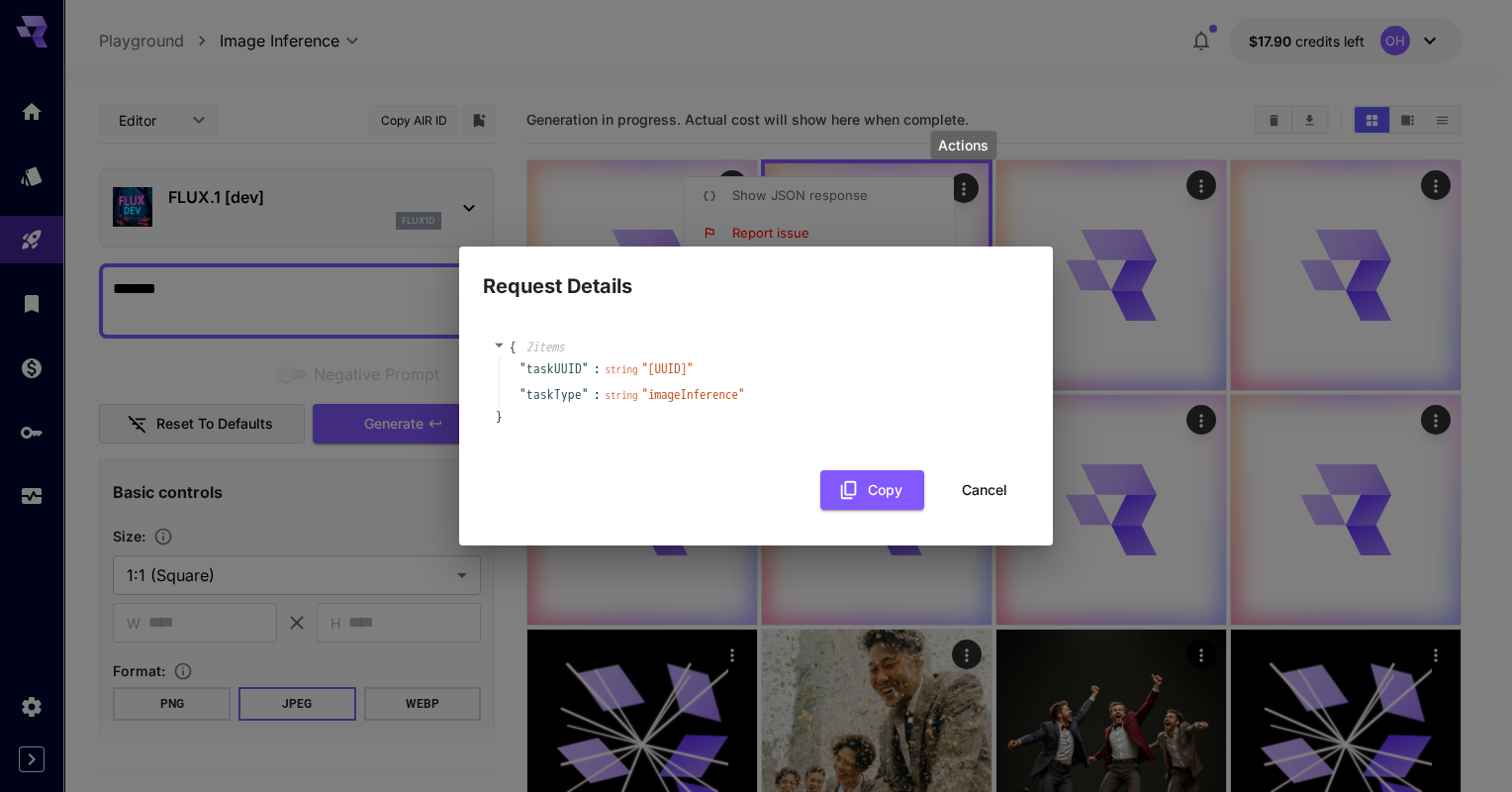 click on "Cancel" at bounding box center (985, 490) 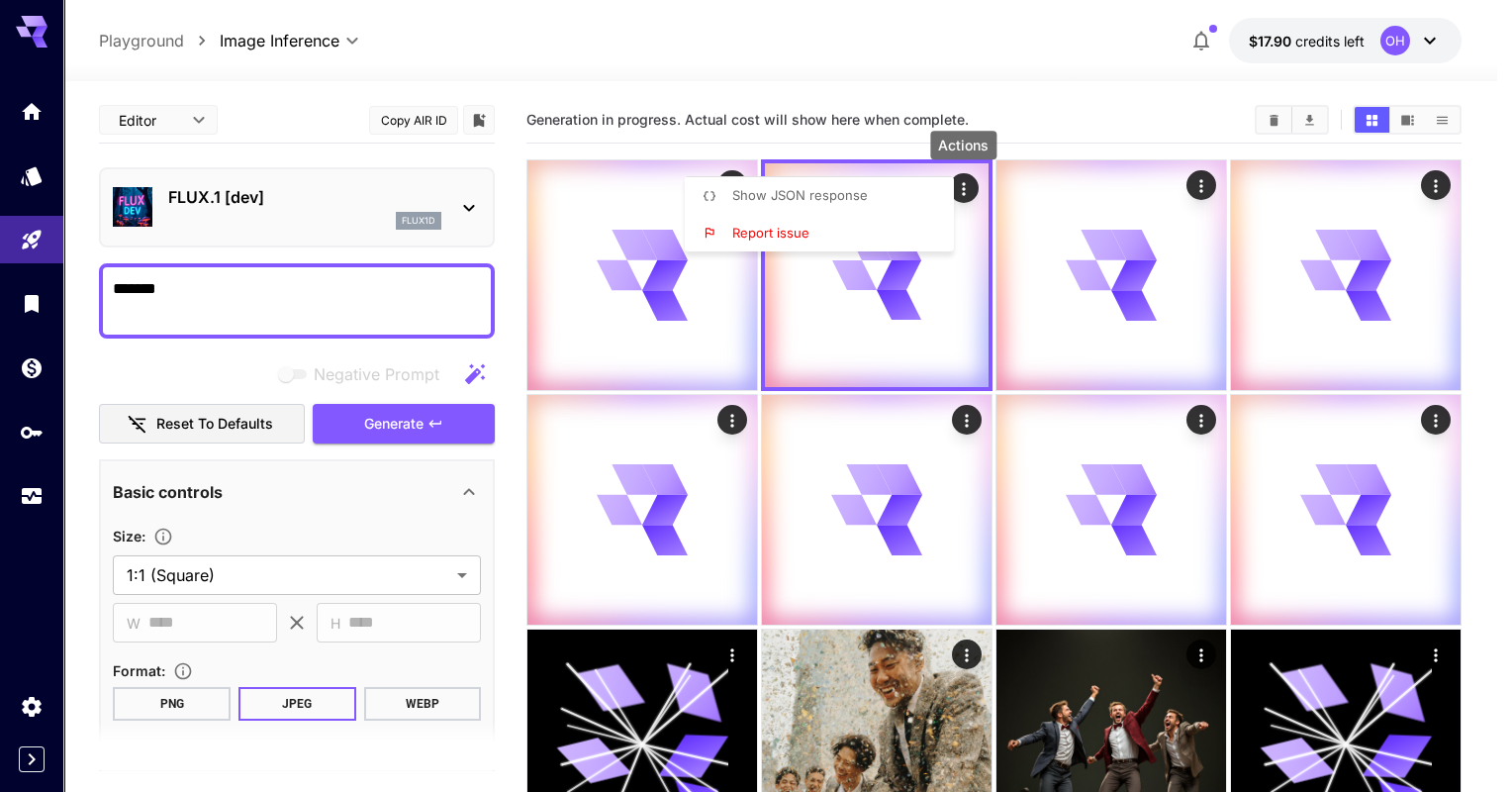click at bounding box center (756, 396) 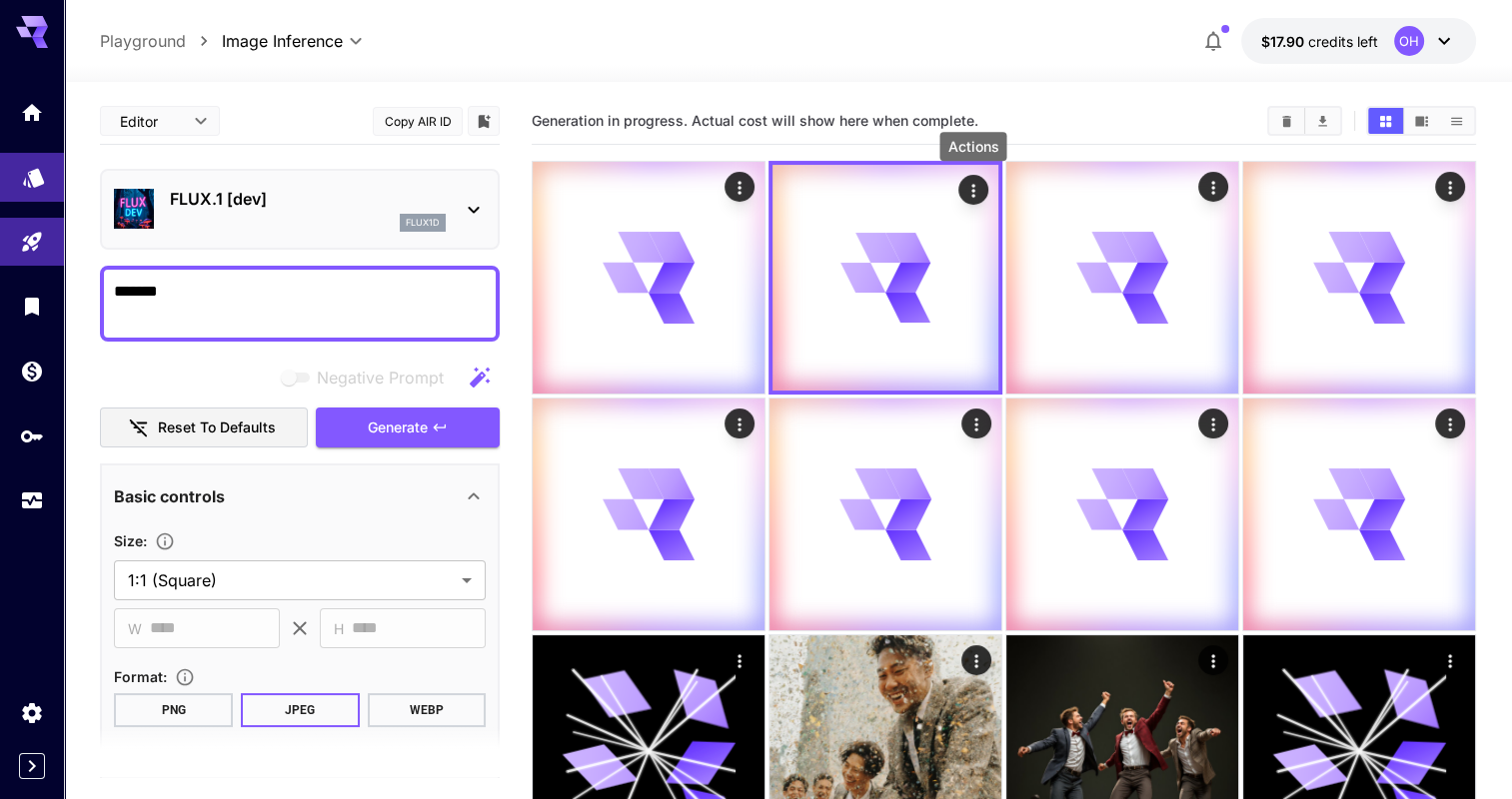 click 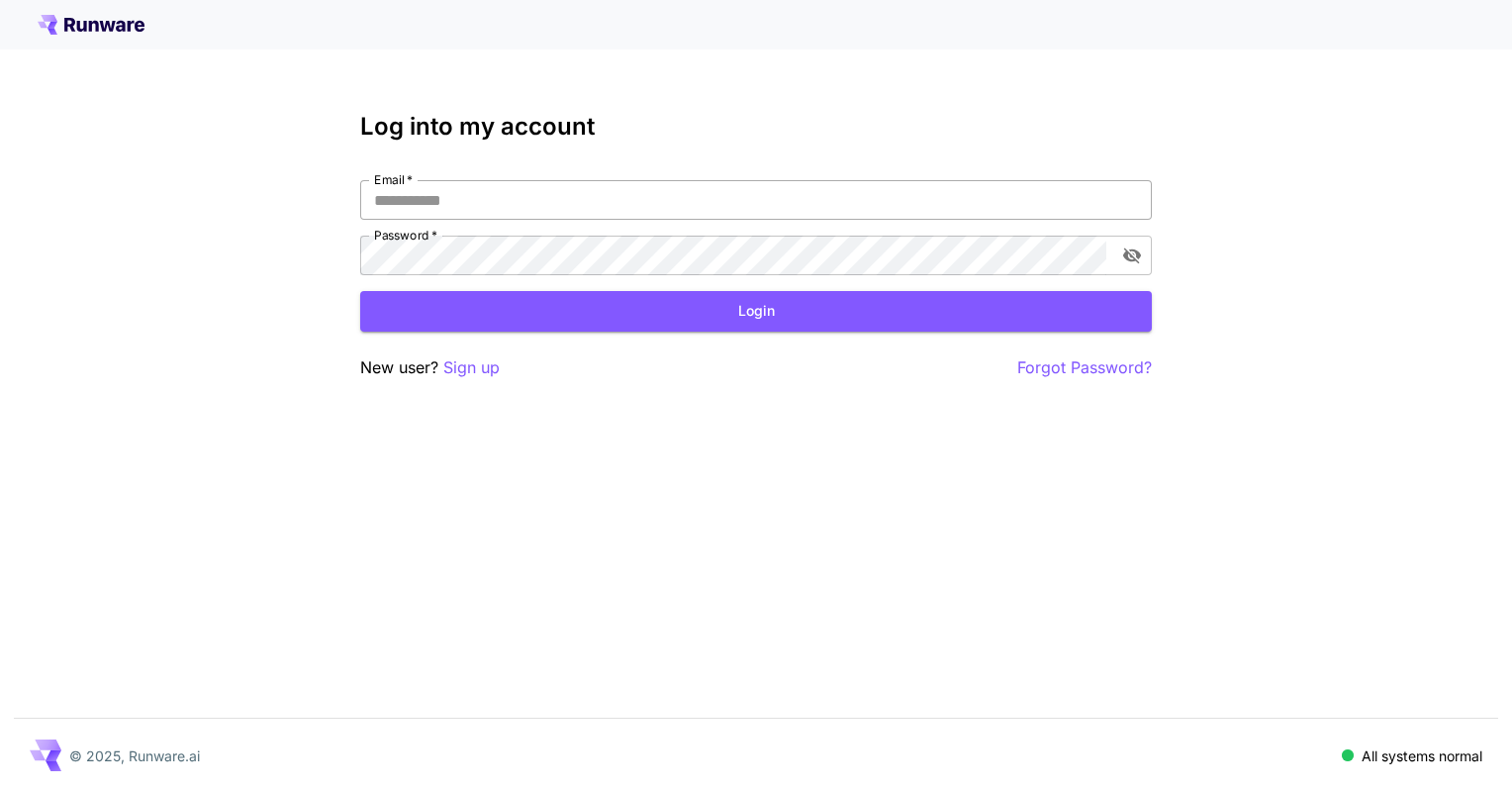 click on "Email   *" at bounding box center [756, 200] 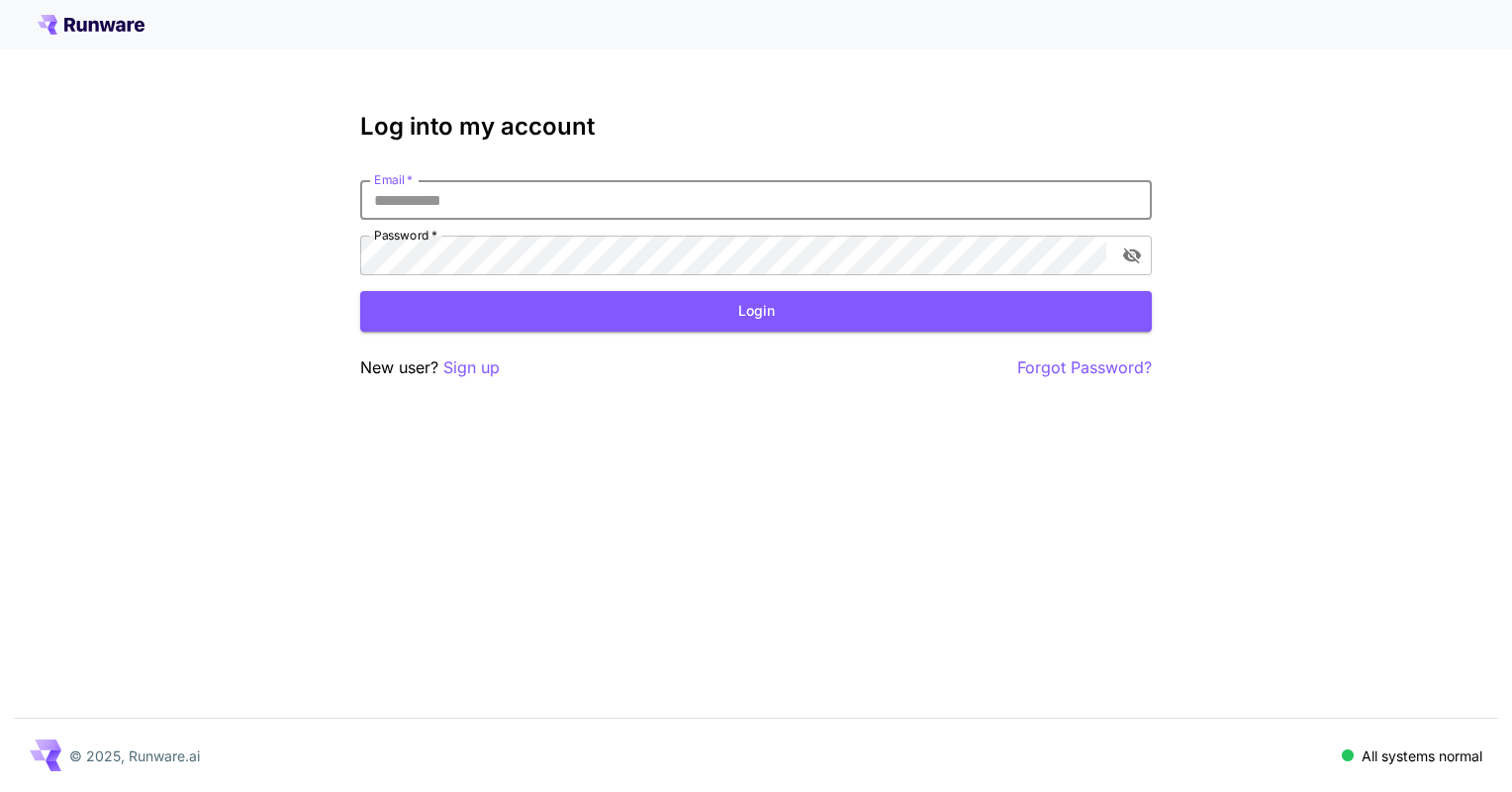 click on "Email   *" at bounding box center [756, 200] 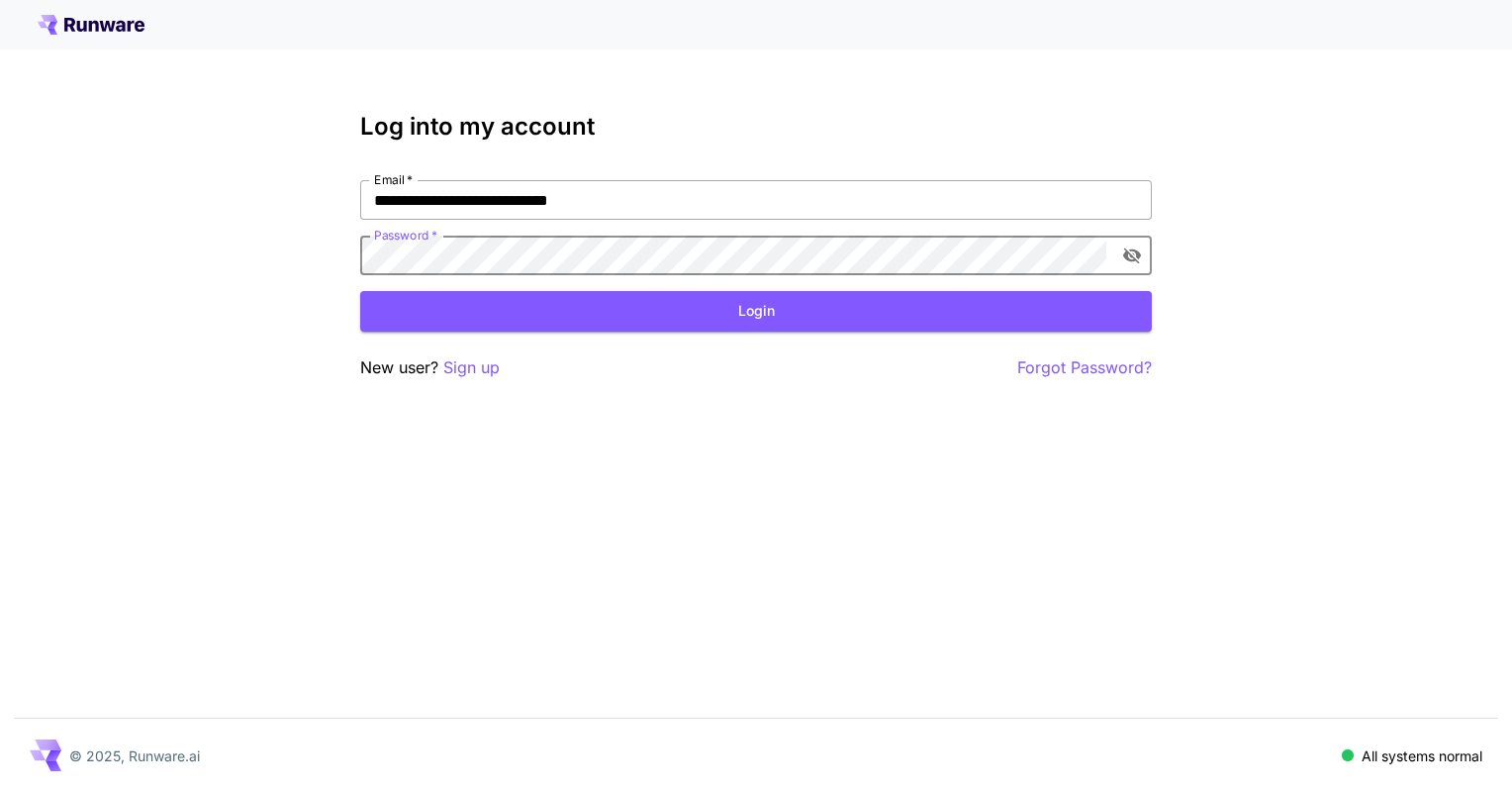 click on "Login" at bounding box center (756, 311) 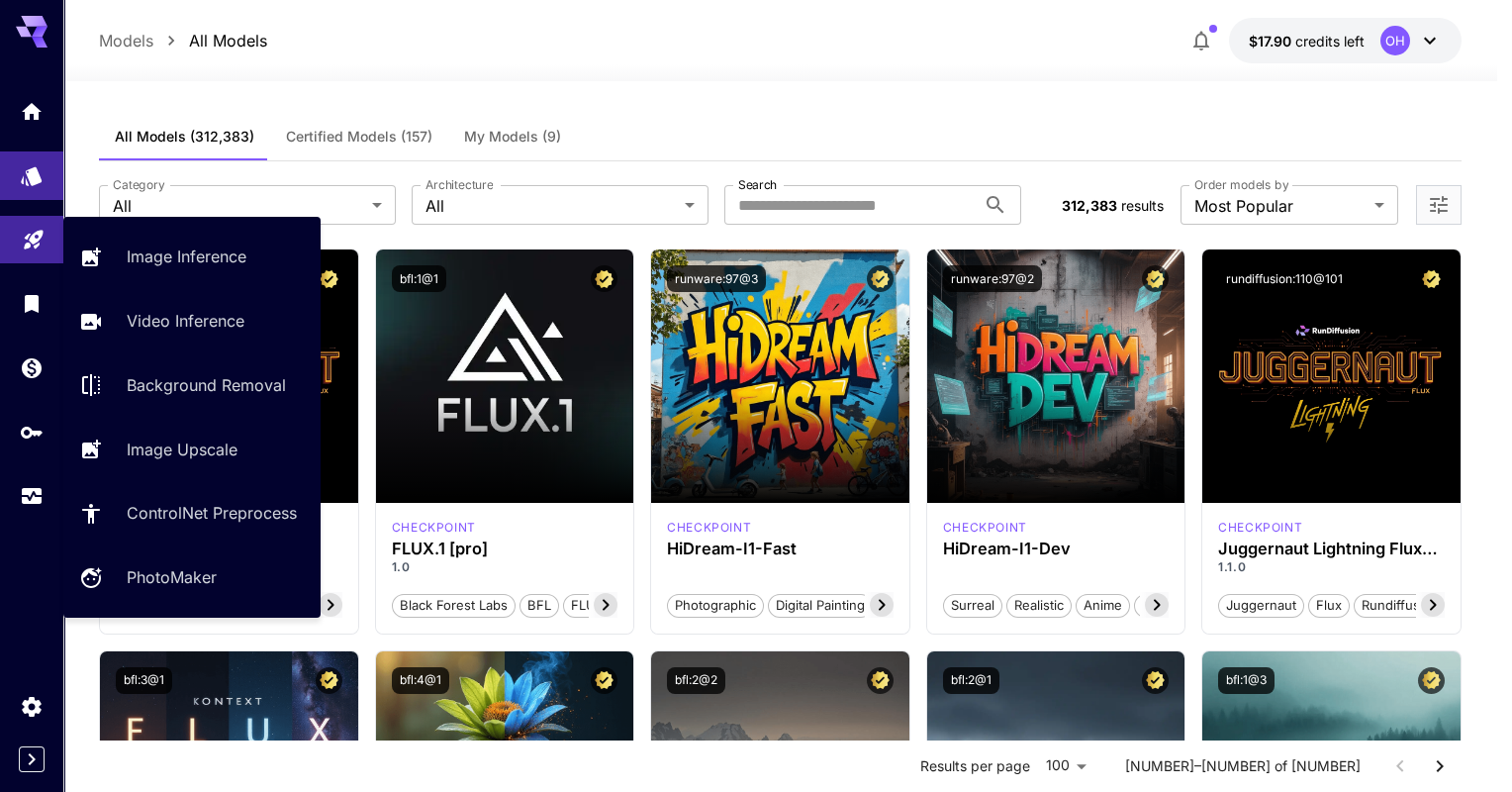 click 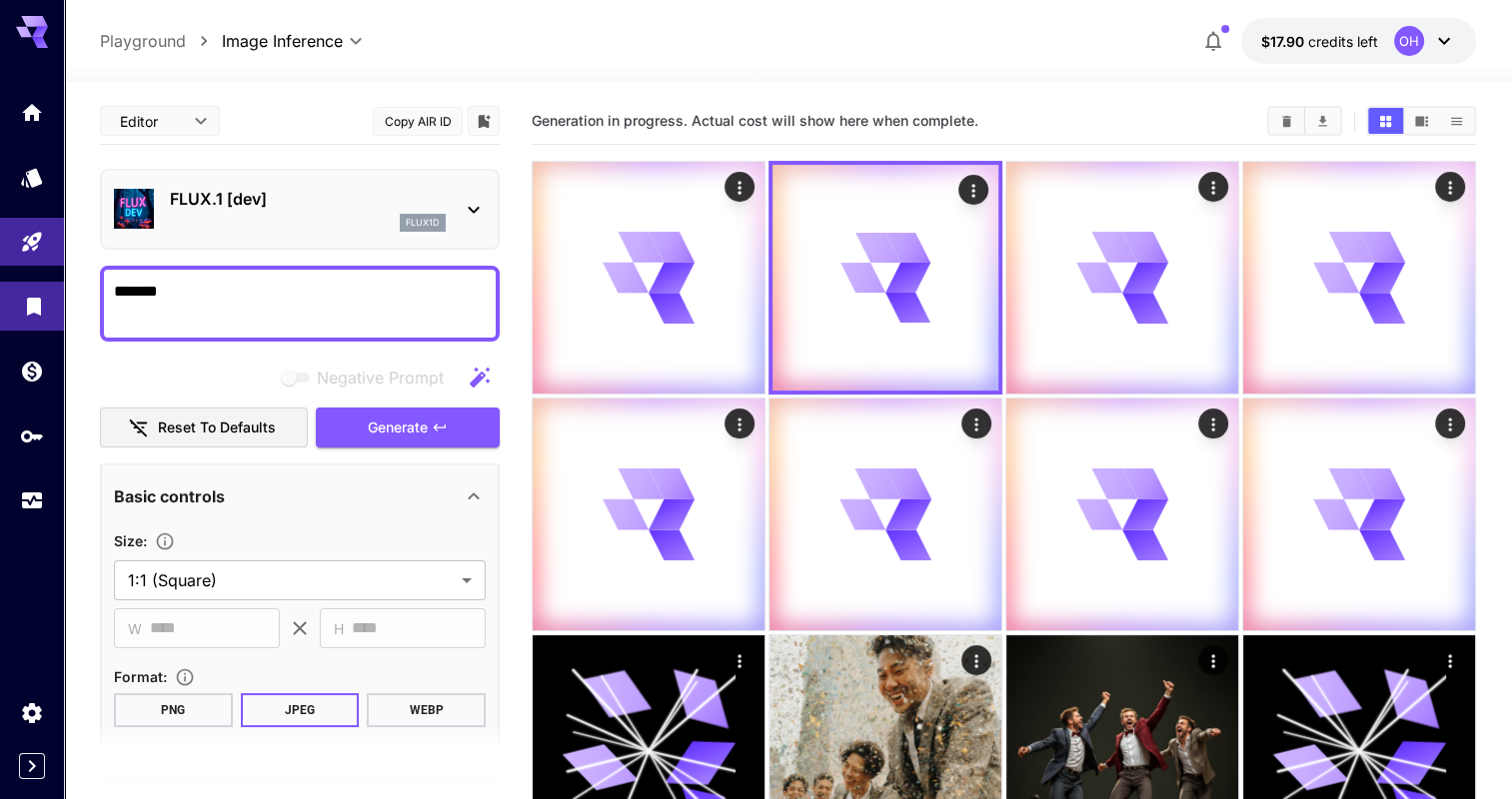 click 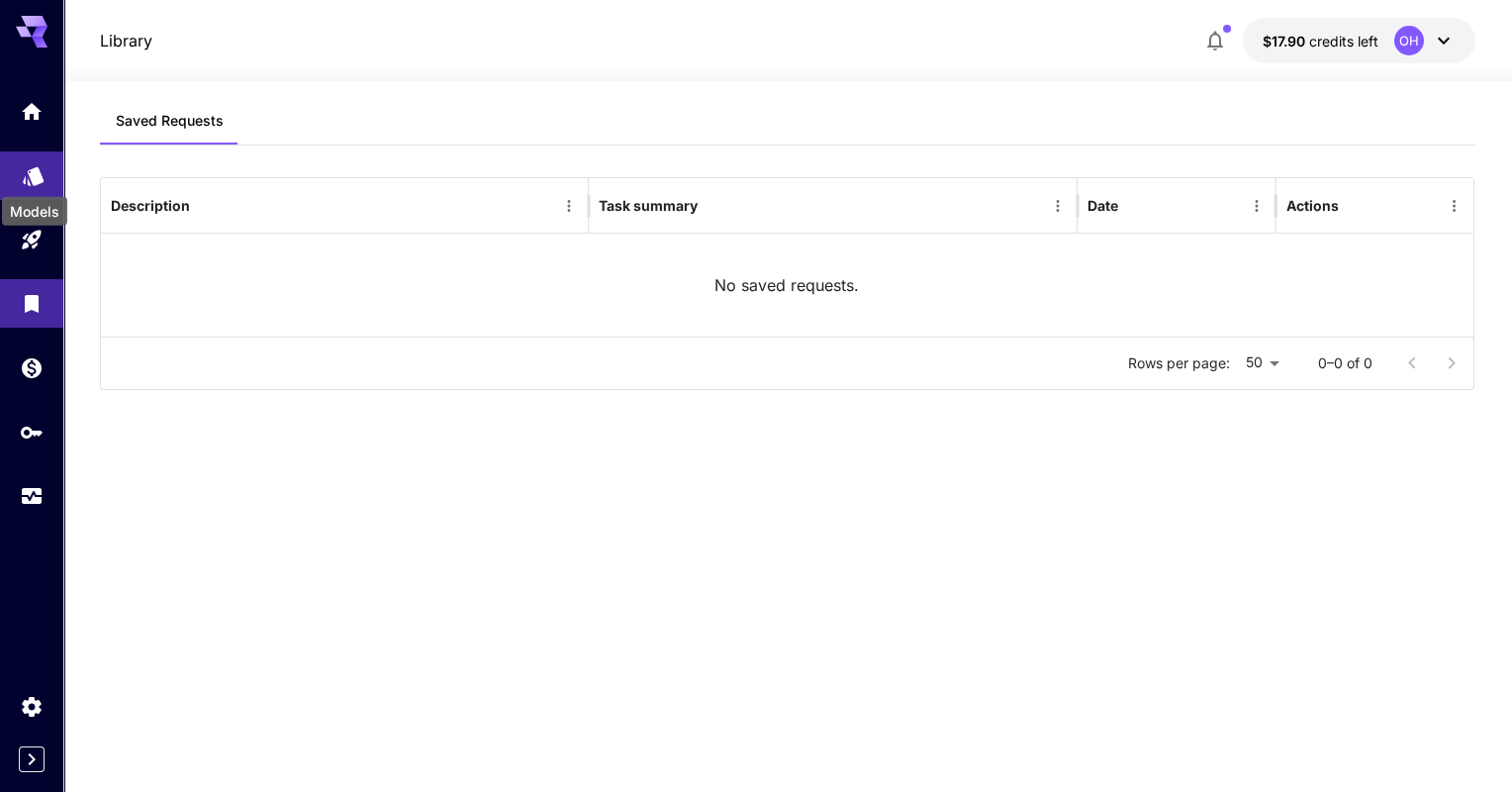 click 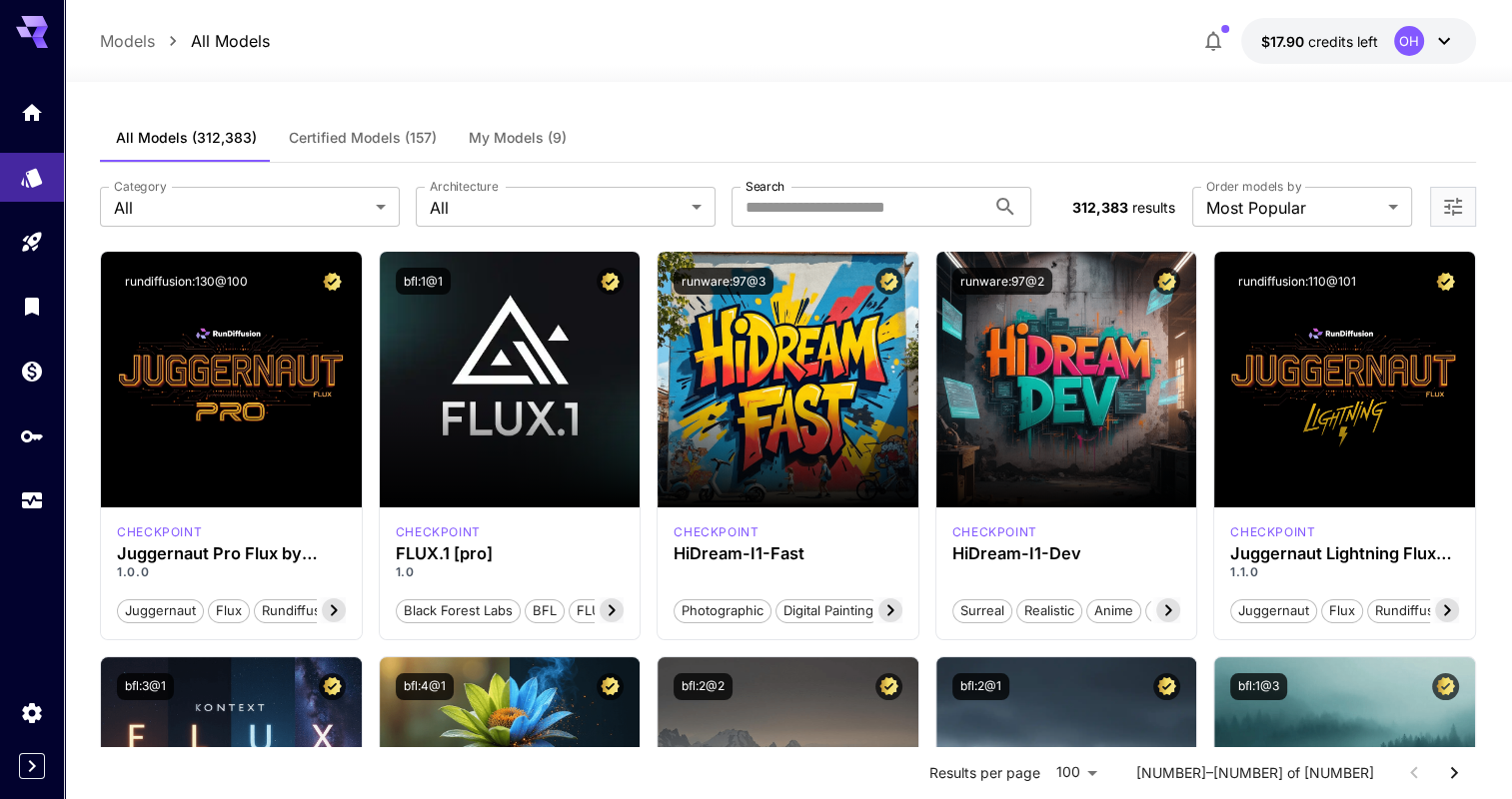 click on "My Models (9)" at bounding box center (518, 138) 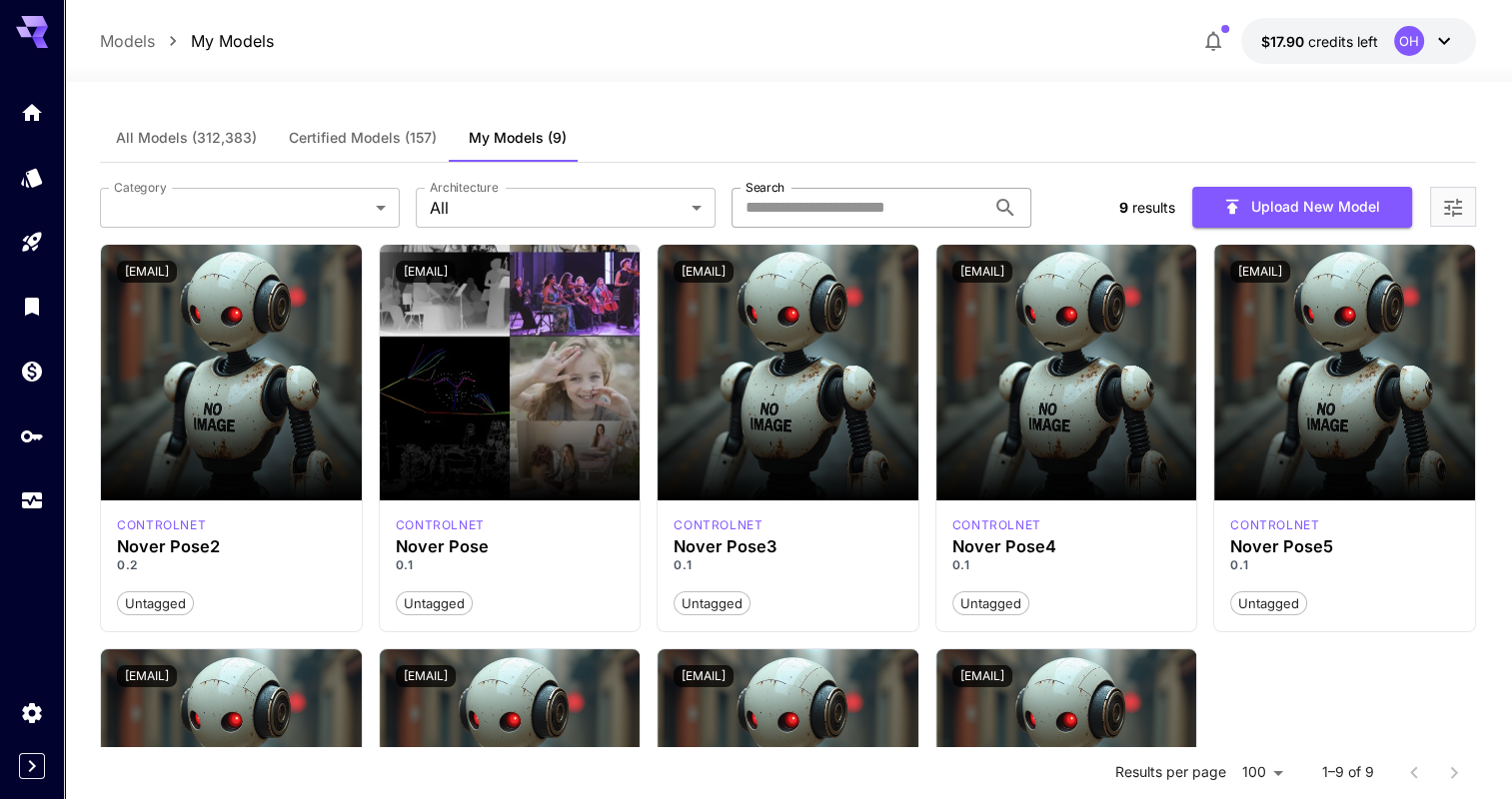 scroll, scrollTop: 203, scrollLeft: 0, axis: vertical 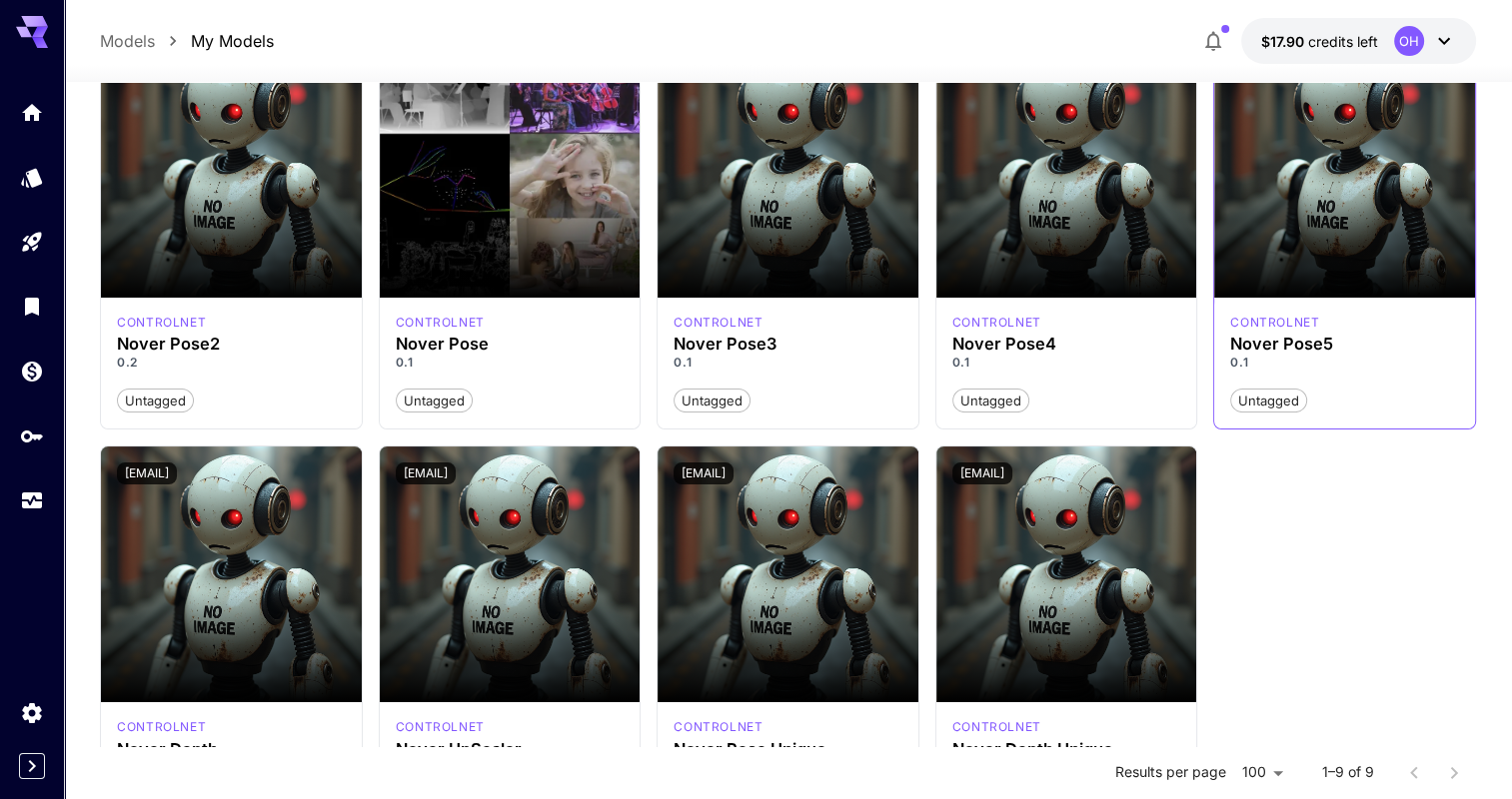 type 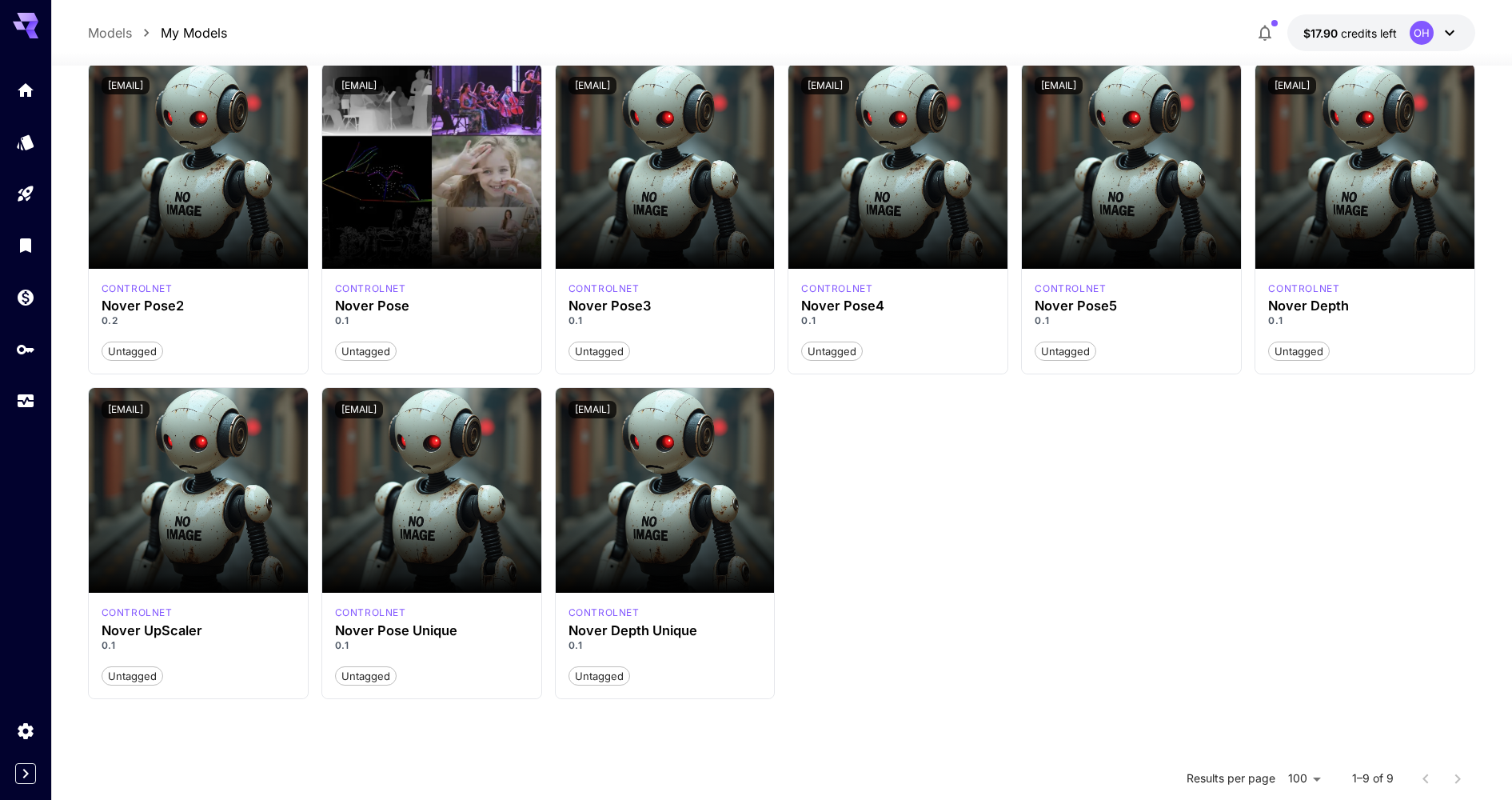 scroll, scrollTop: 129, scrollLeft: 0, axis: vertical 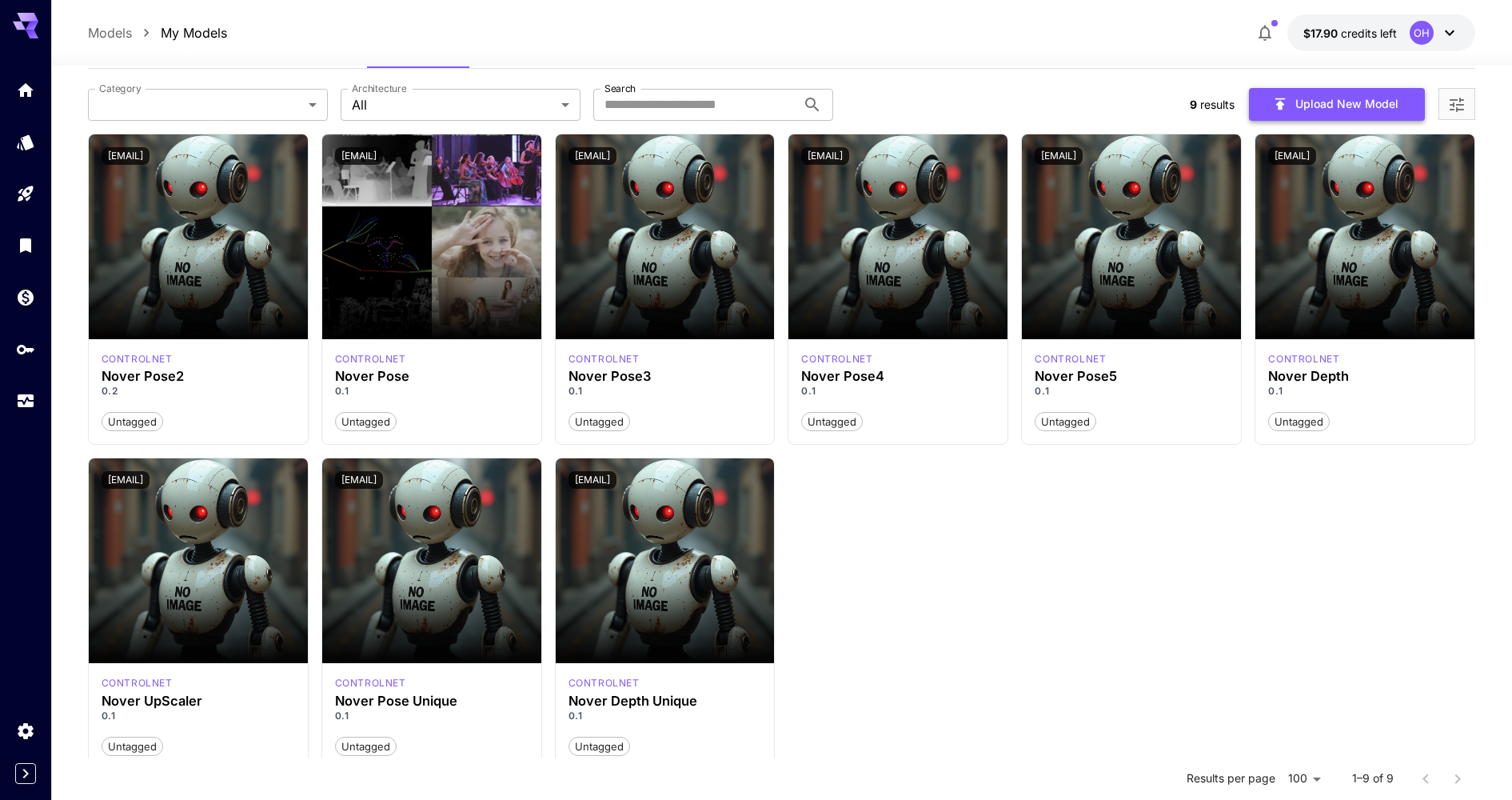 click on "Upload New Model" at bounding box center [1337, 104] 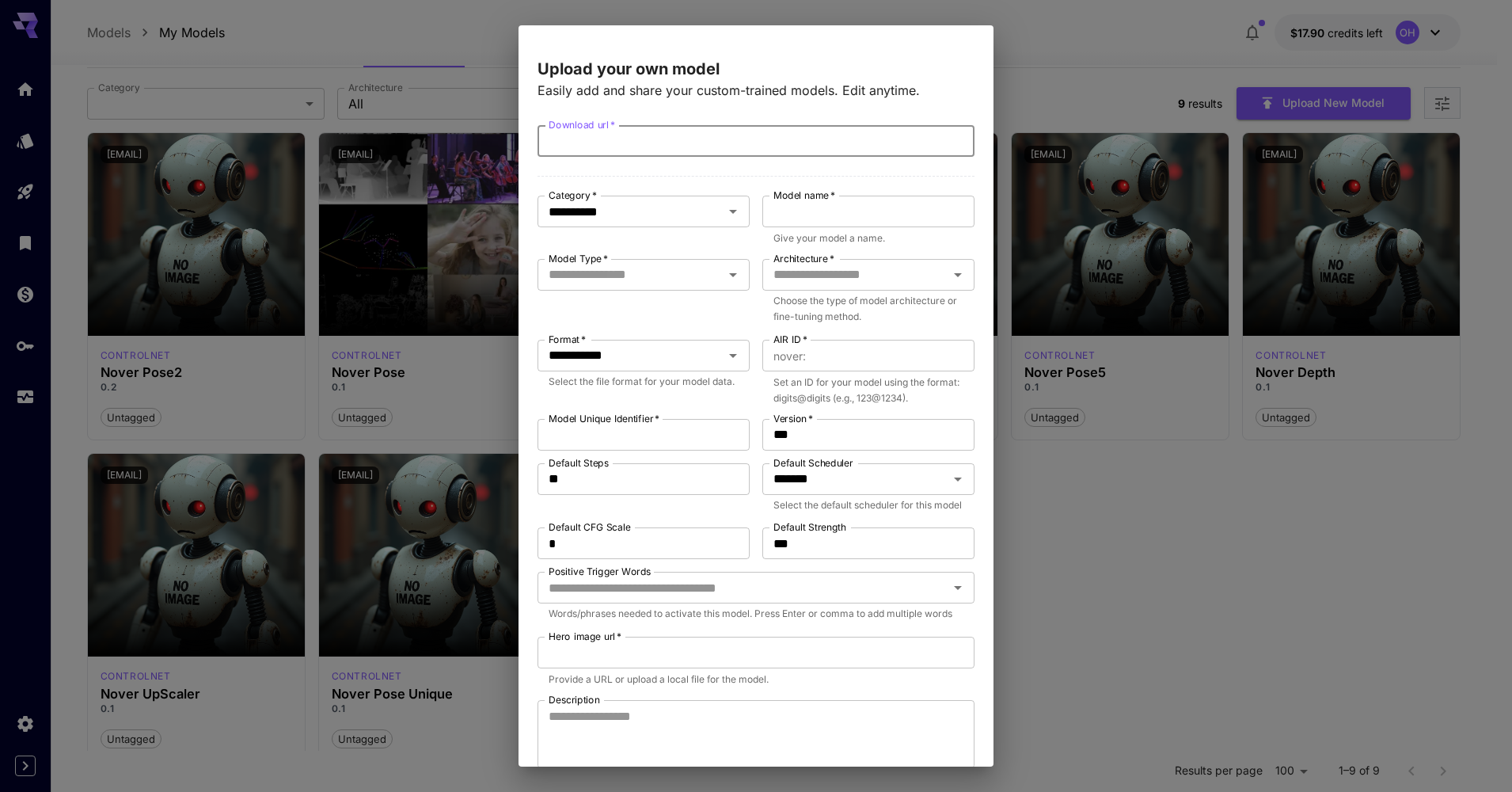 click on "Download url   *" at bounding box center [756, 141] 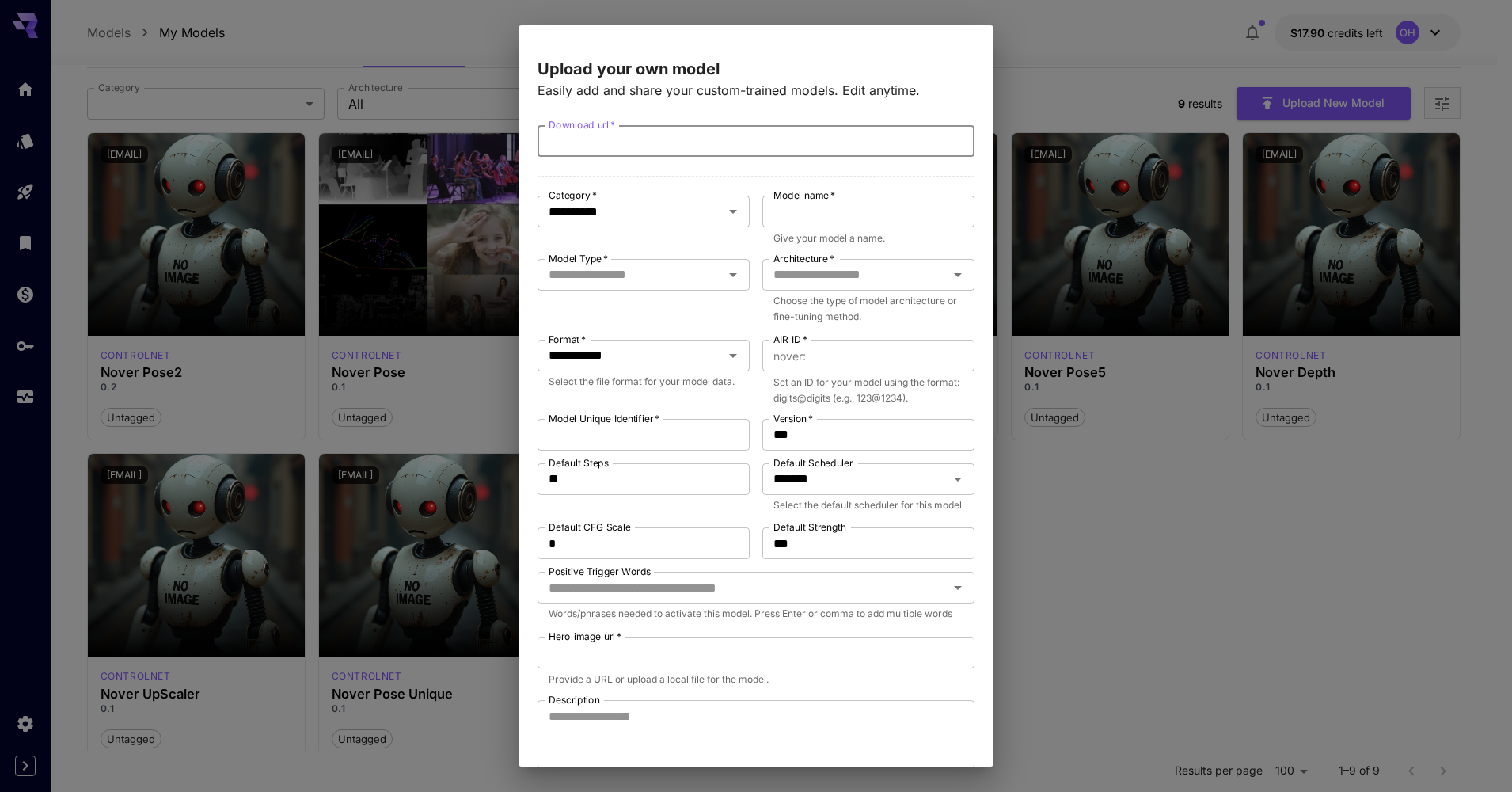 click on "**********" at bounding box center (756, 545) 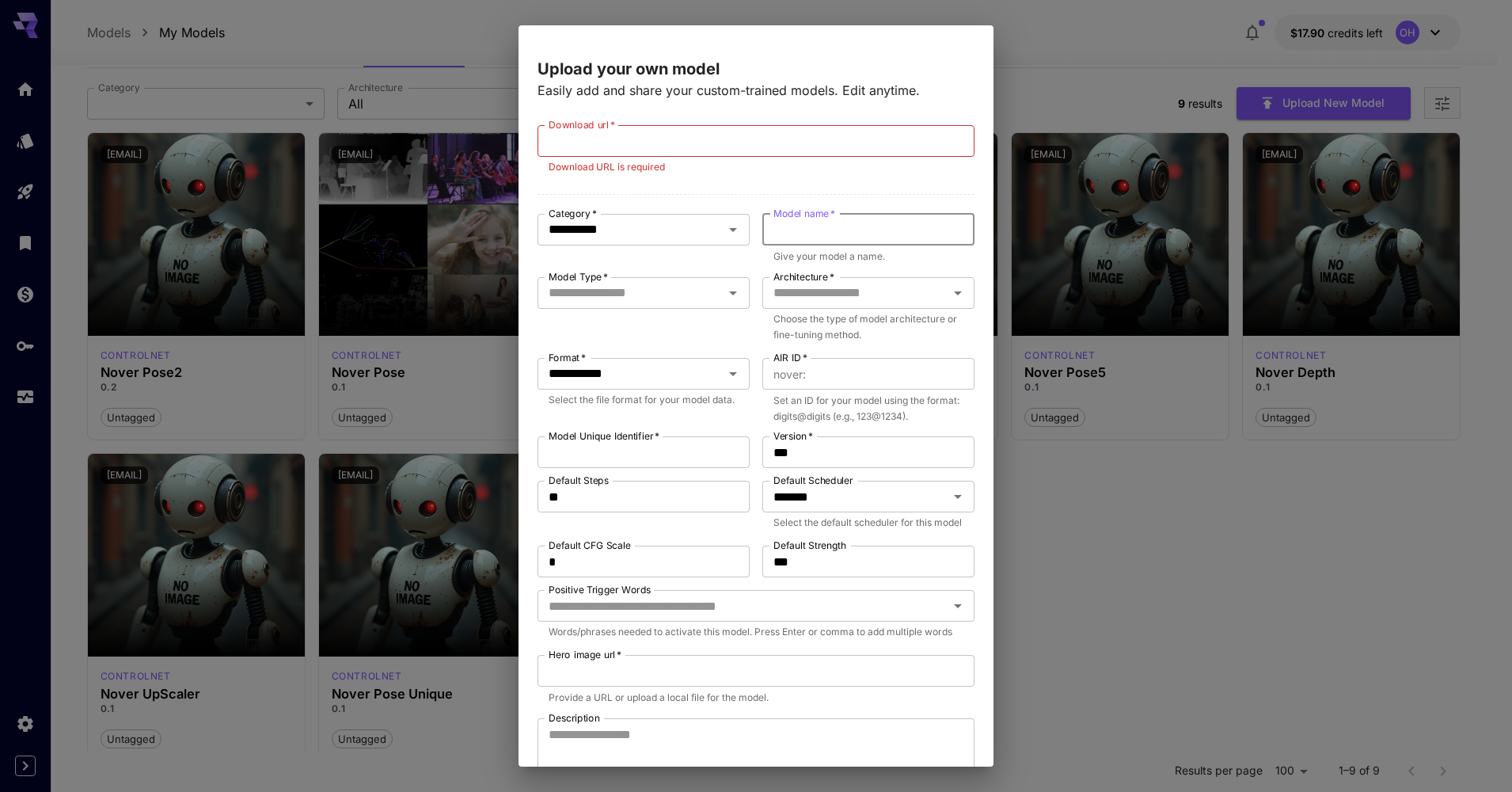 click on "Model name   *" at bounding box center [868, 230] 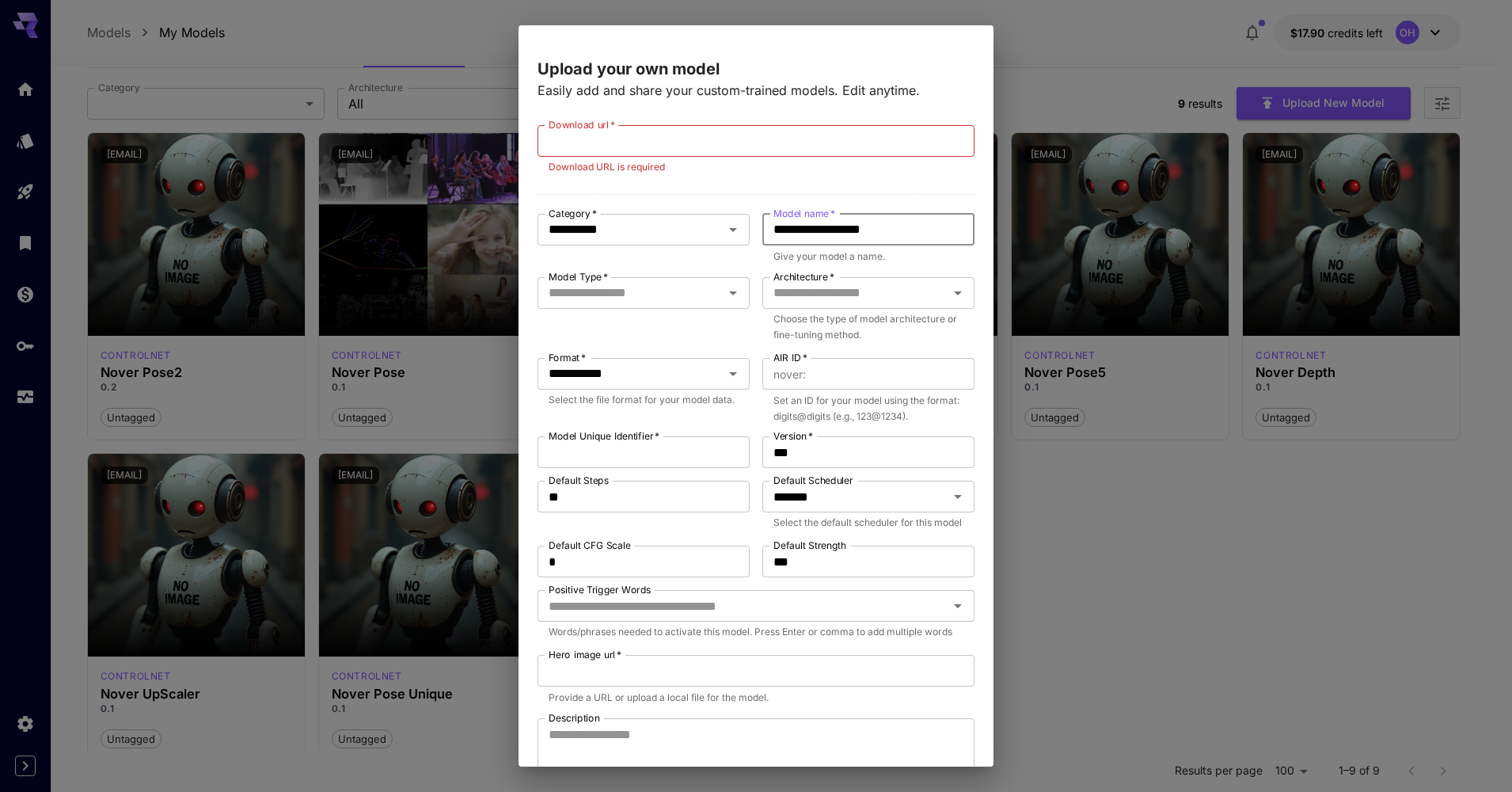 type on "**********" 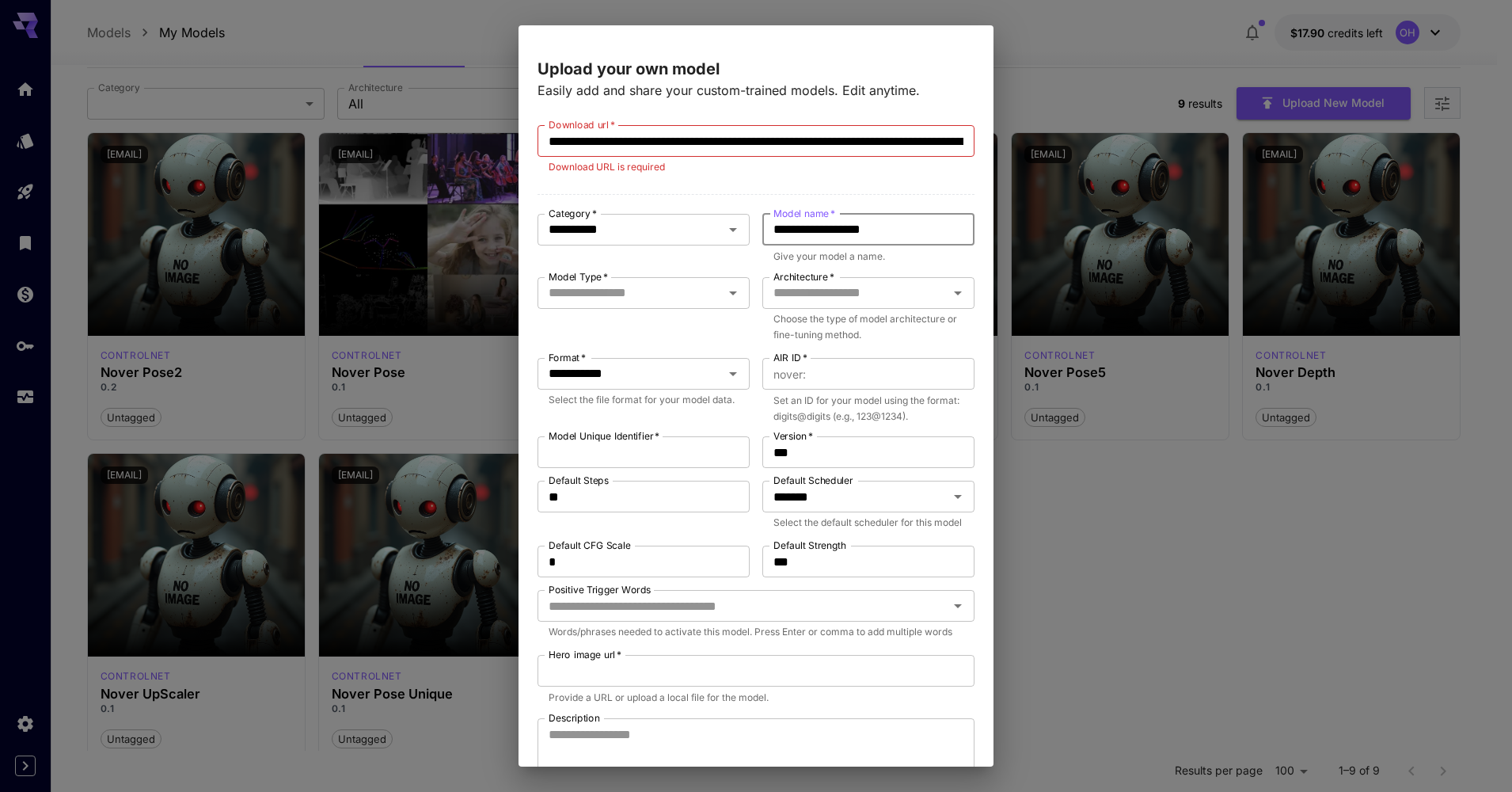 type on "********" 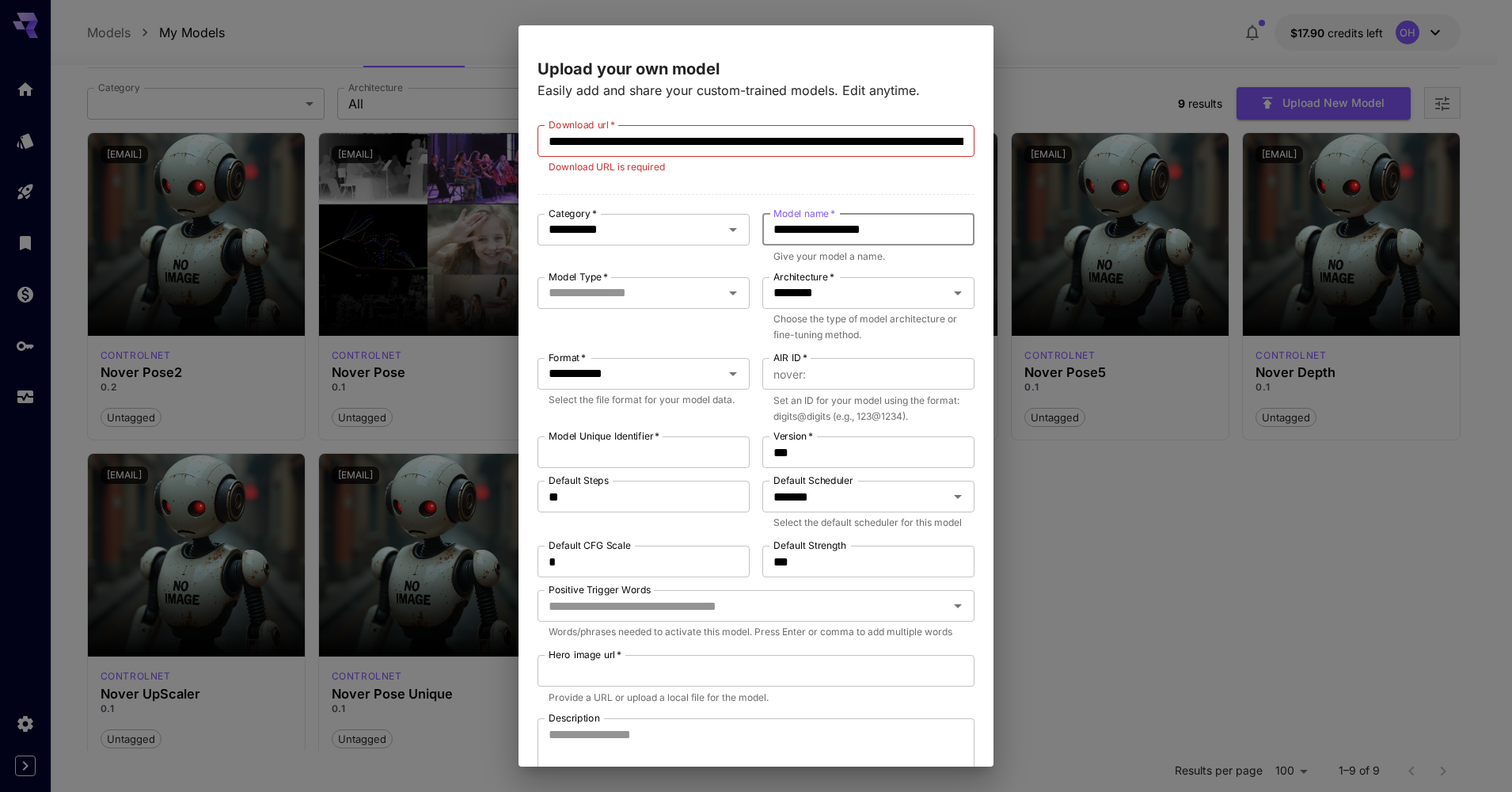 type on "********" 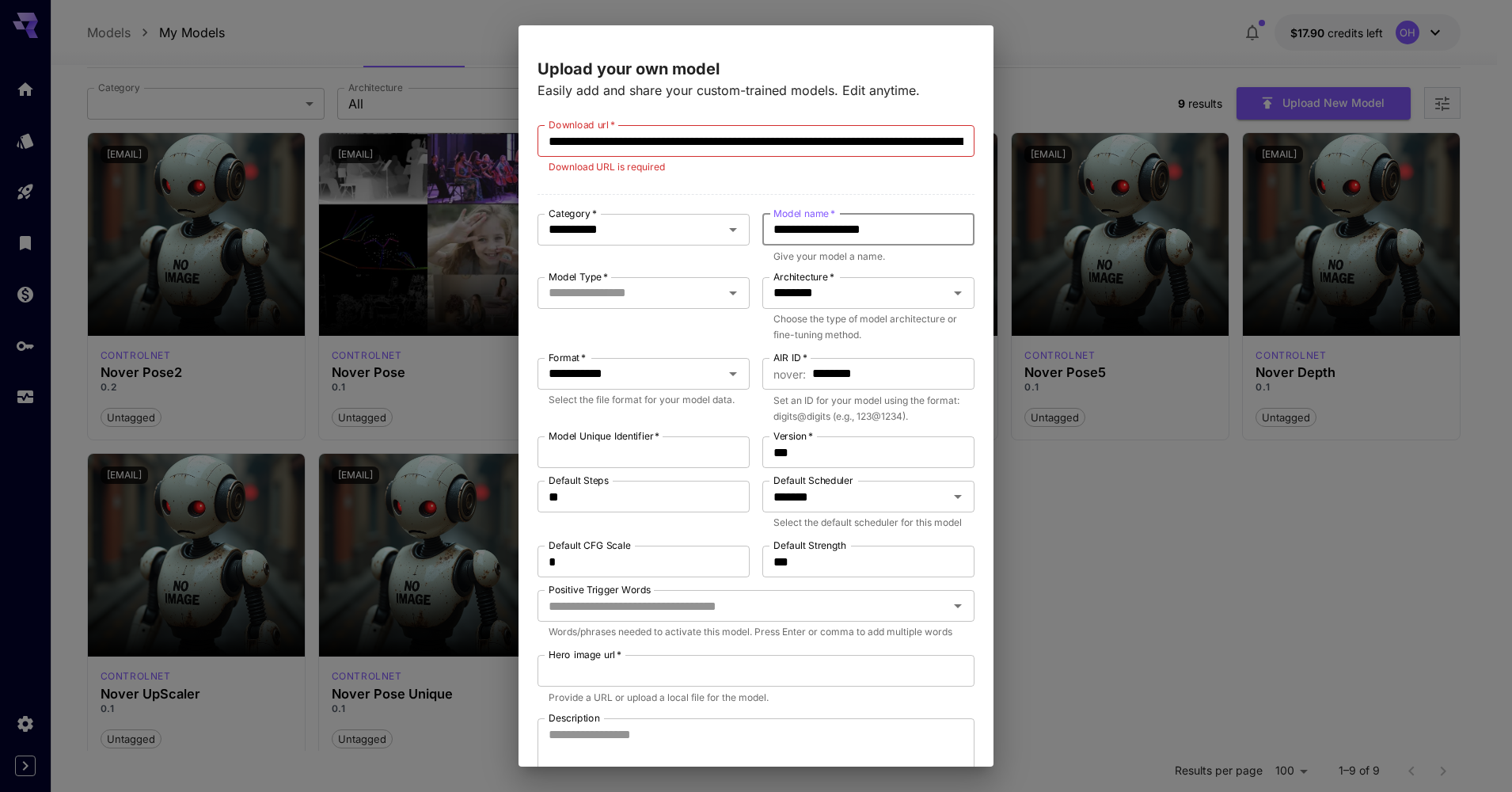 type on "**********" 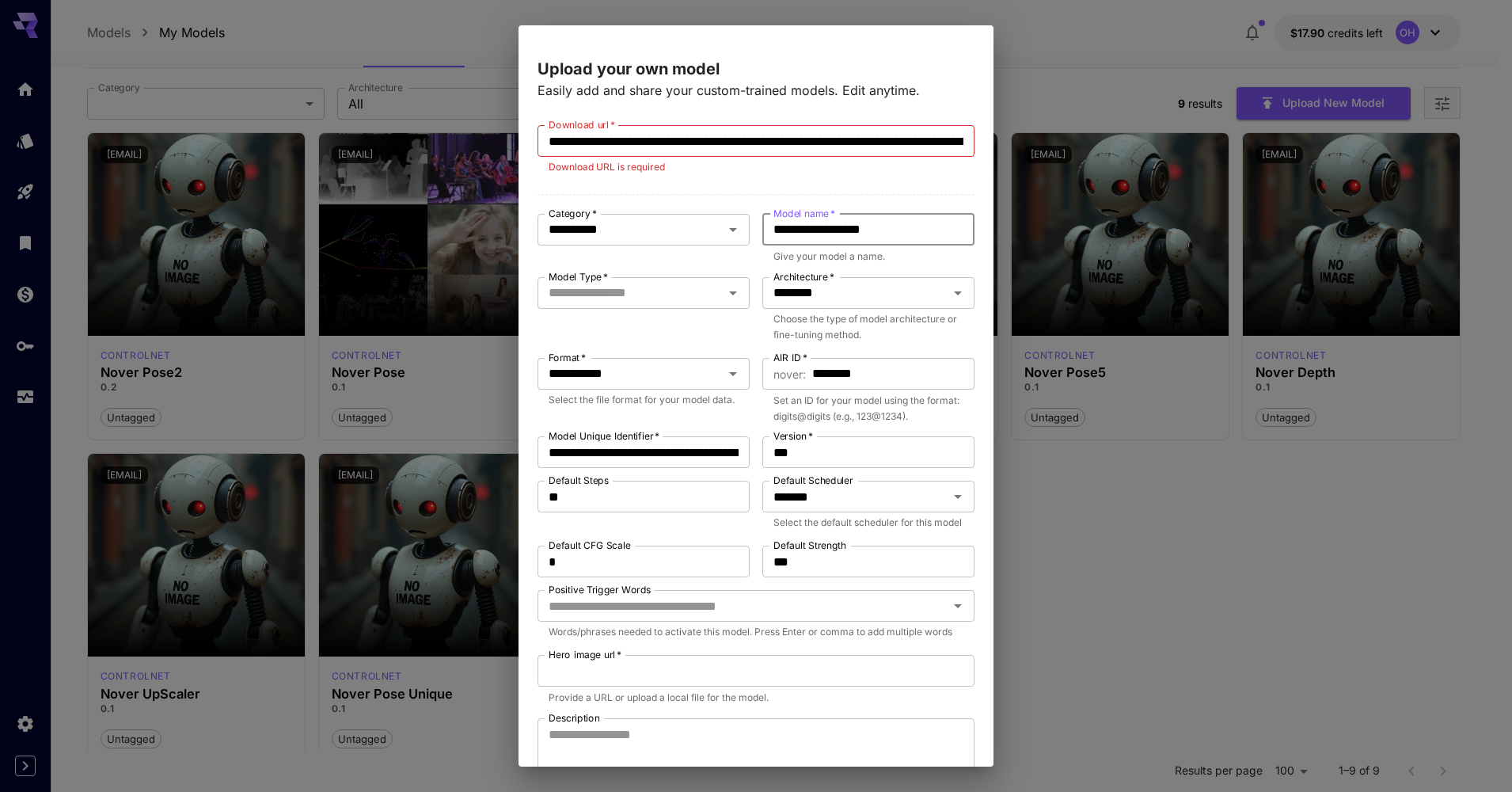 type on "**********" 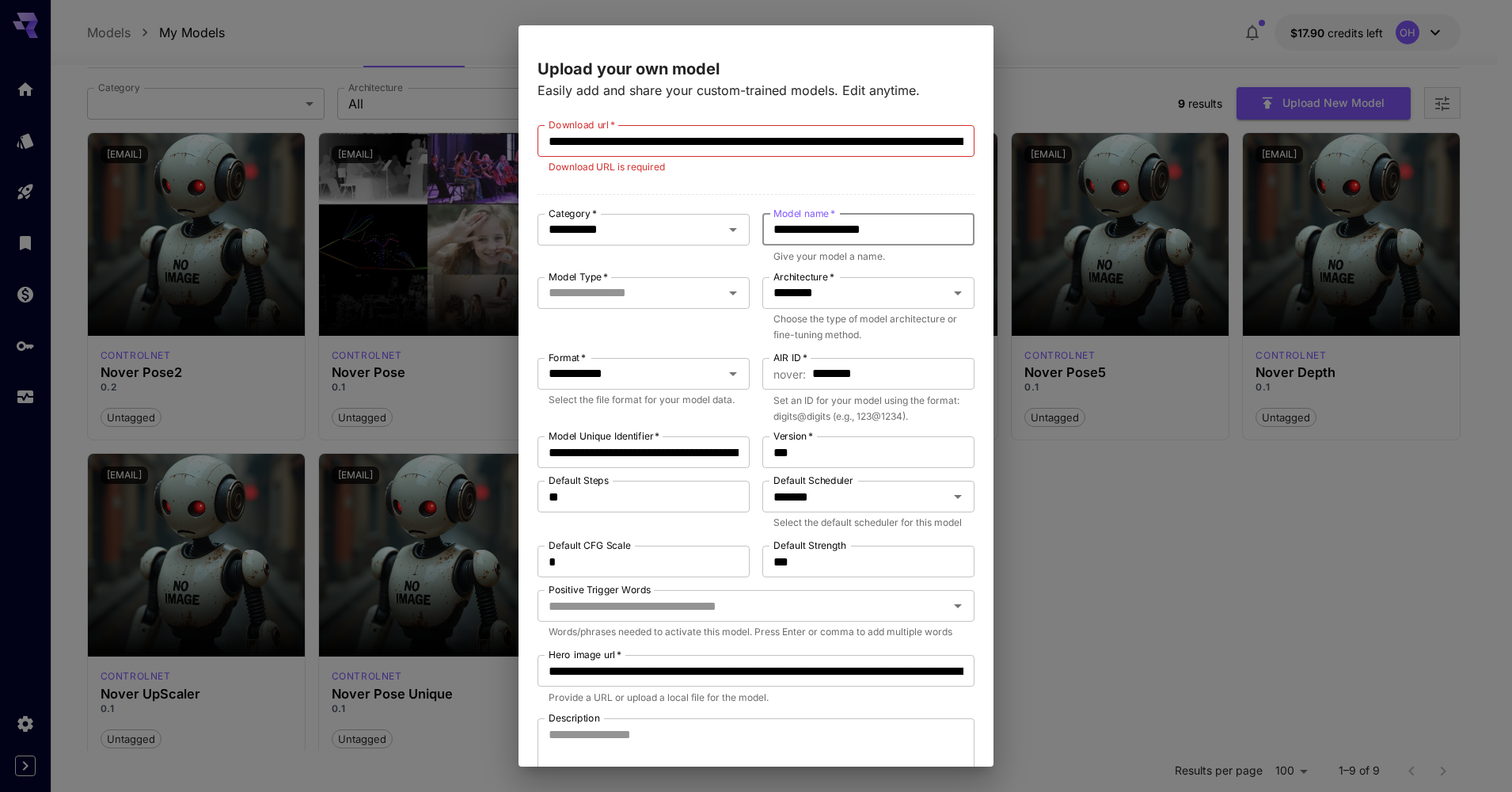 type 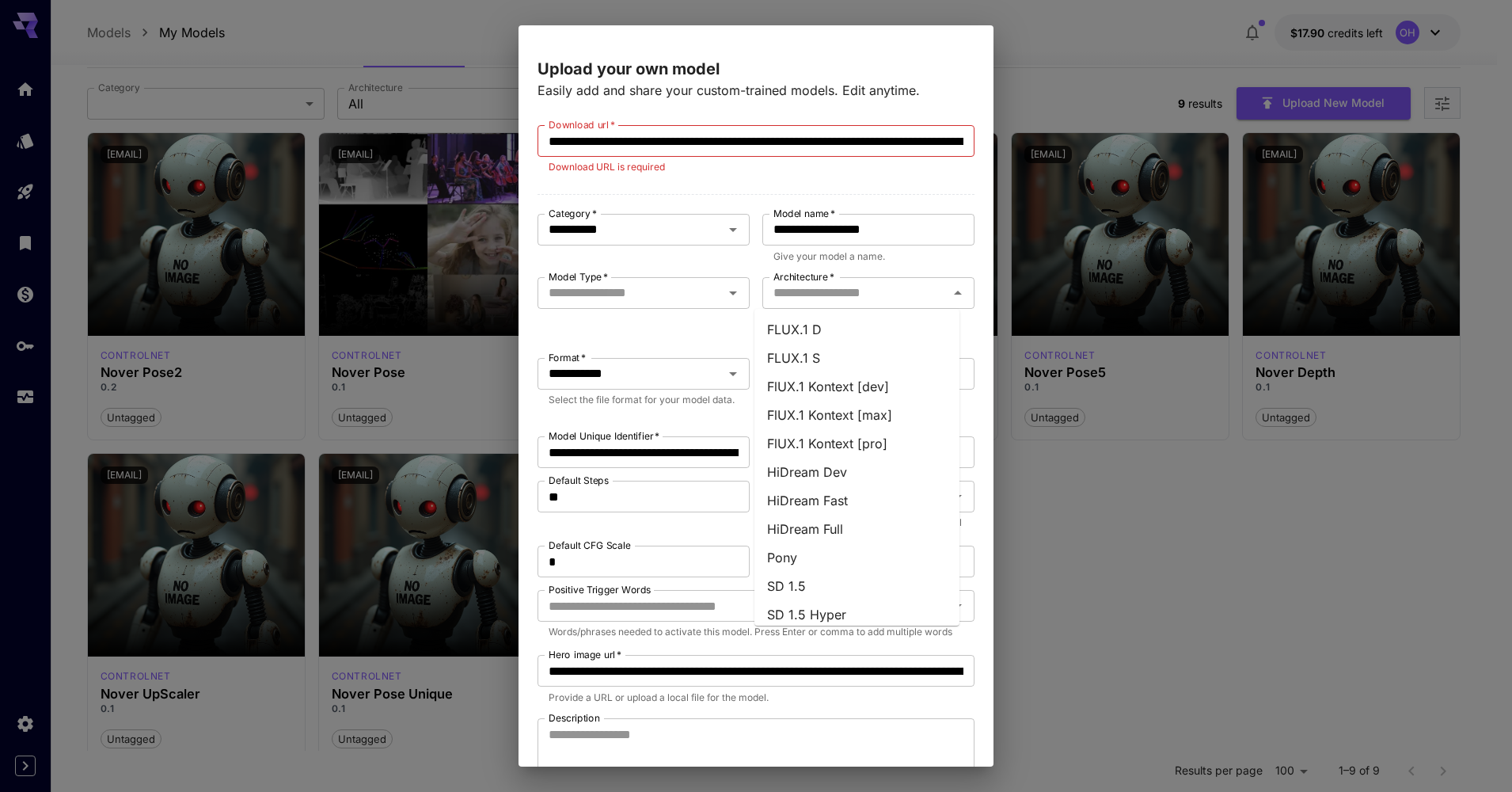 click at bounding box center (756, 191) 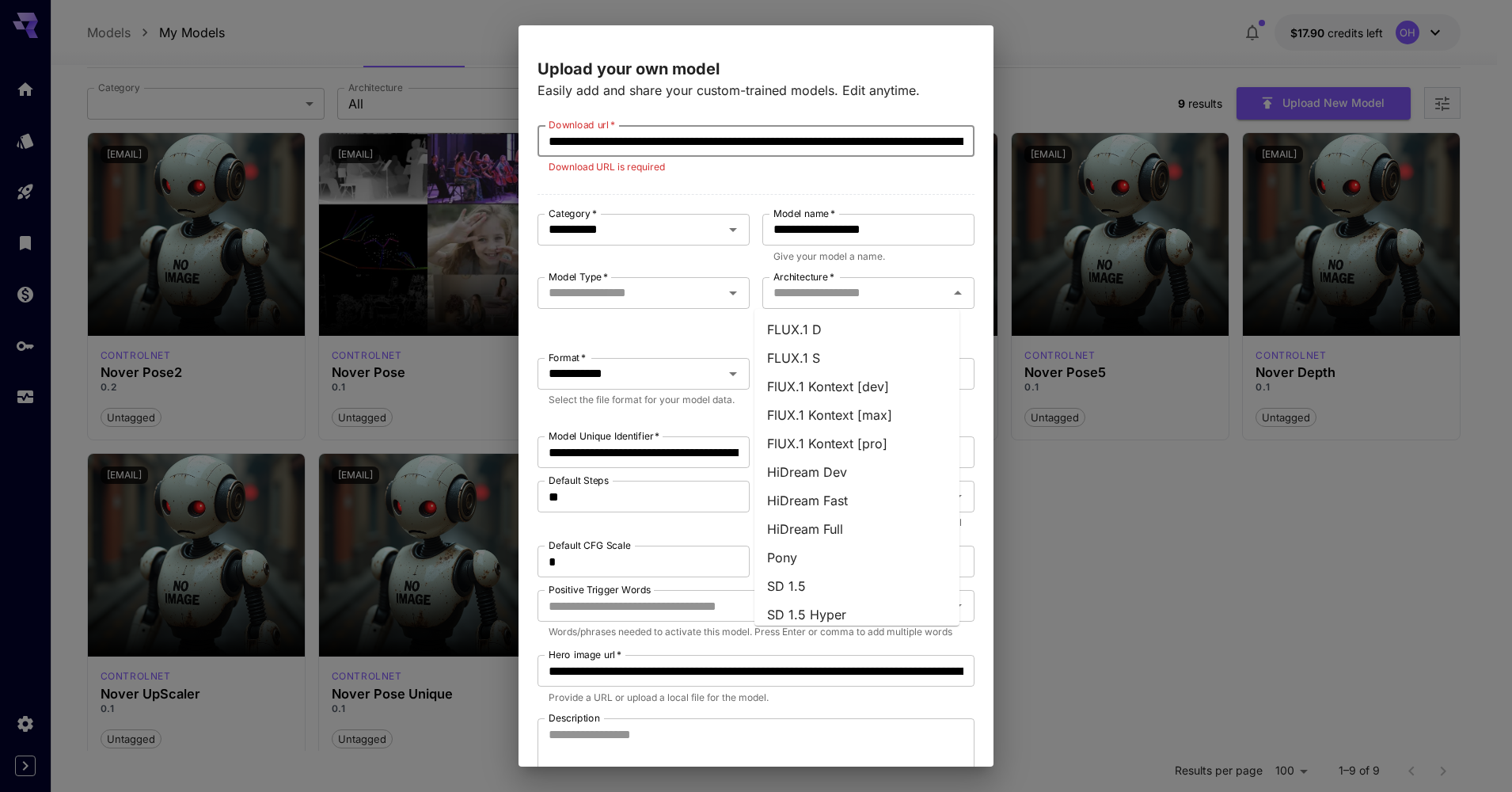 scroll, scrollTop: 0, scrollLeft: 412, axis: horizontal 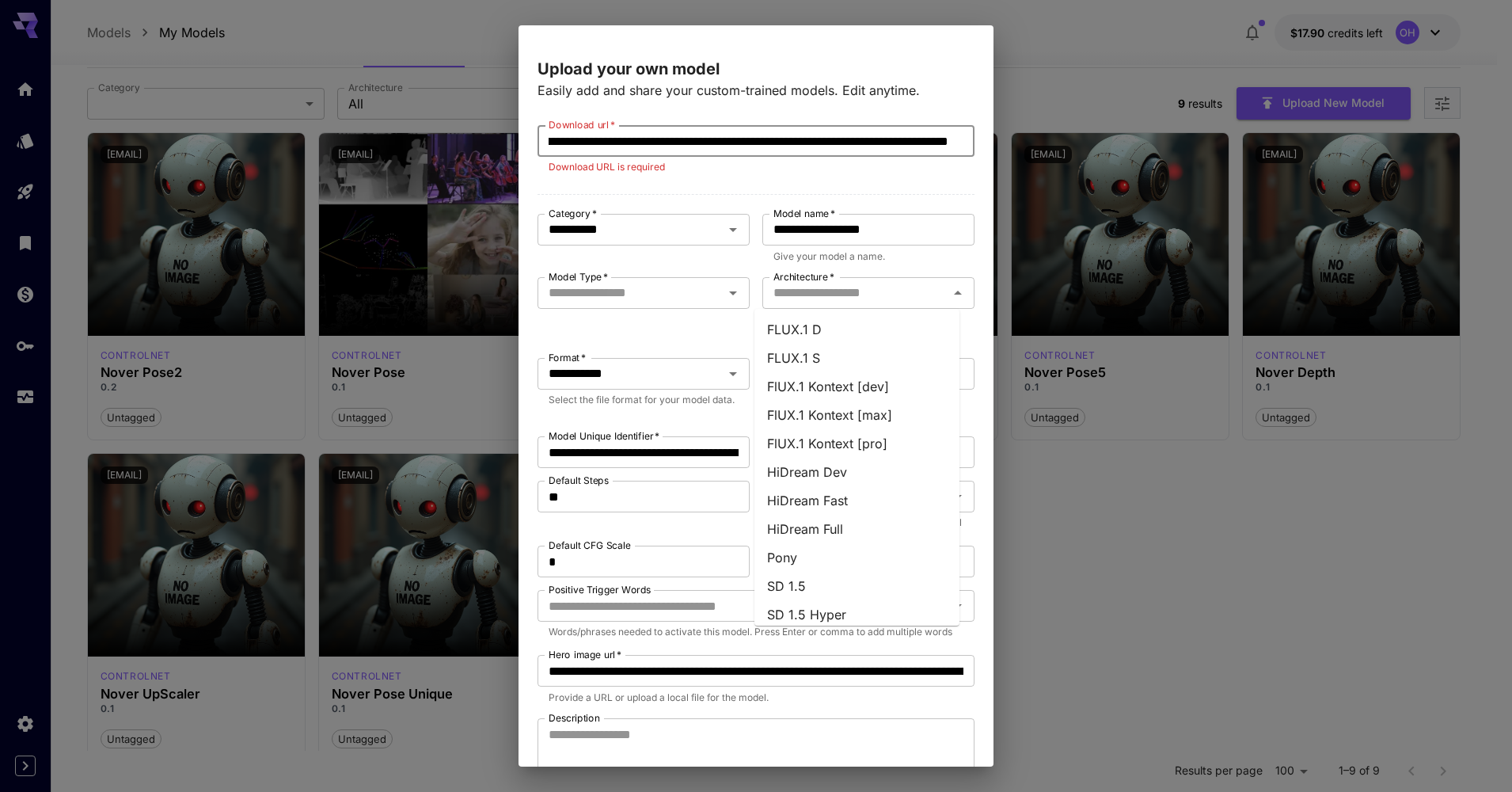 drag, startPoint x: 781, startPoint y: 148, endPoint x: 1153, endPoint y: 126, distance: 372.65 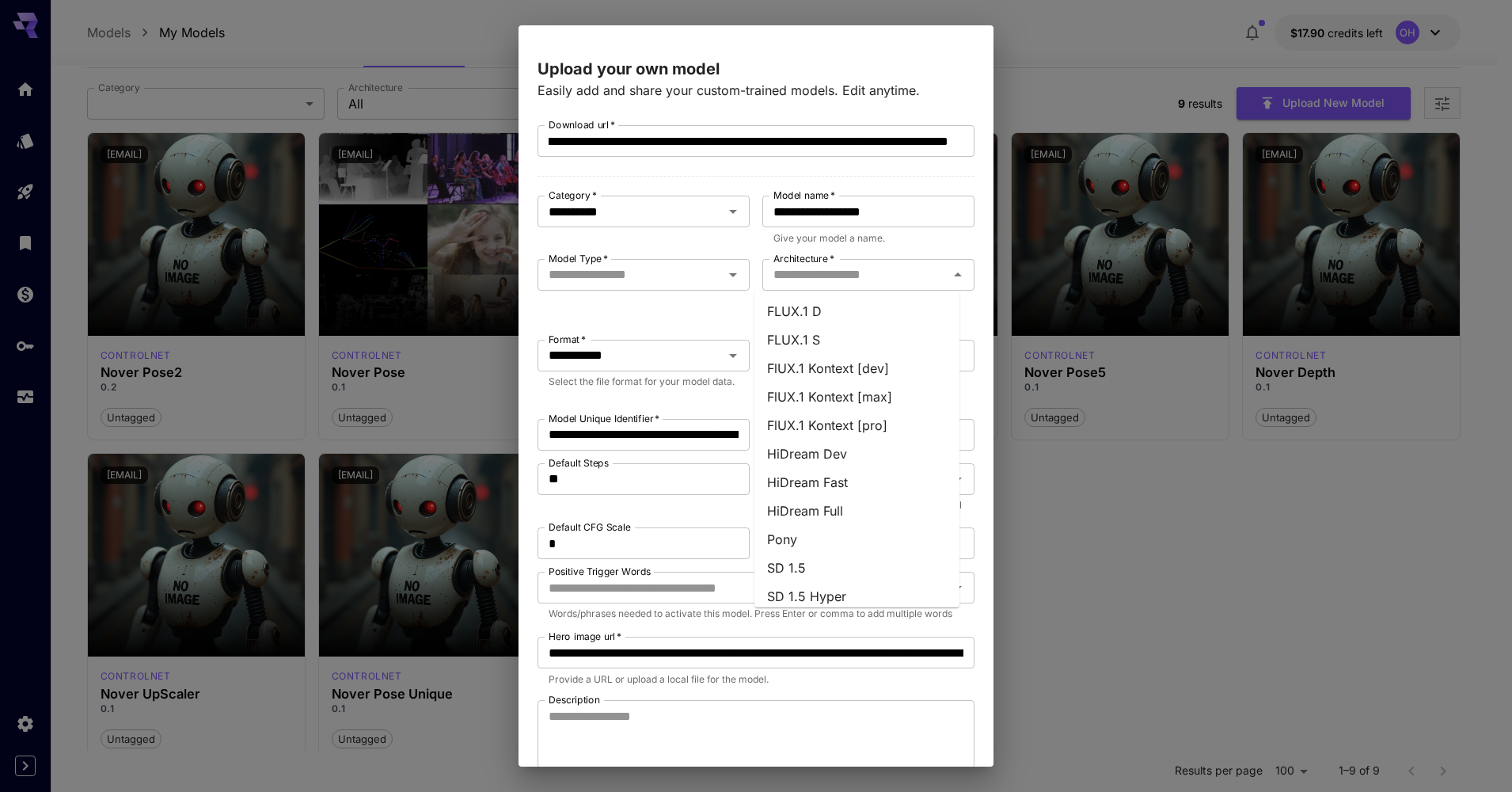click on "**********" at bounding box center (756, 406) 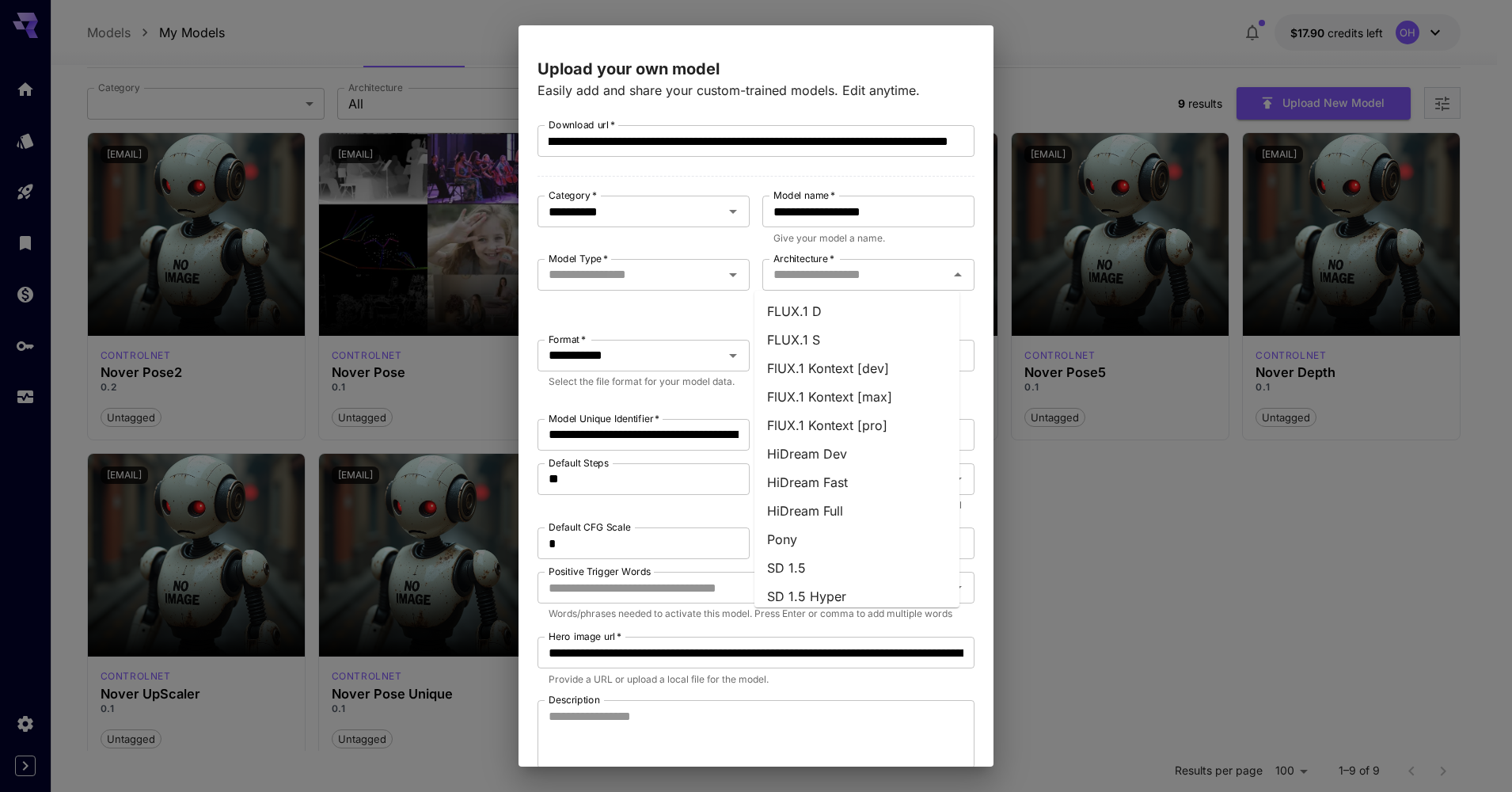 scroll, scrollTop: 0, scrollLeft: 0, axis: both 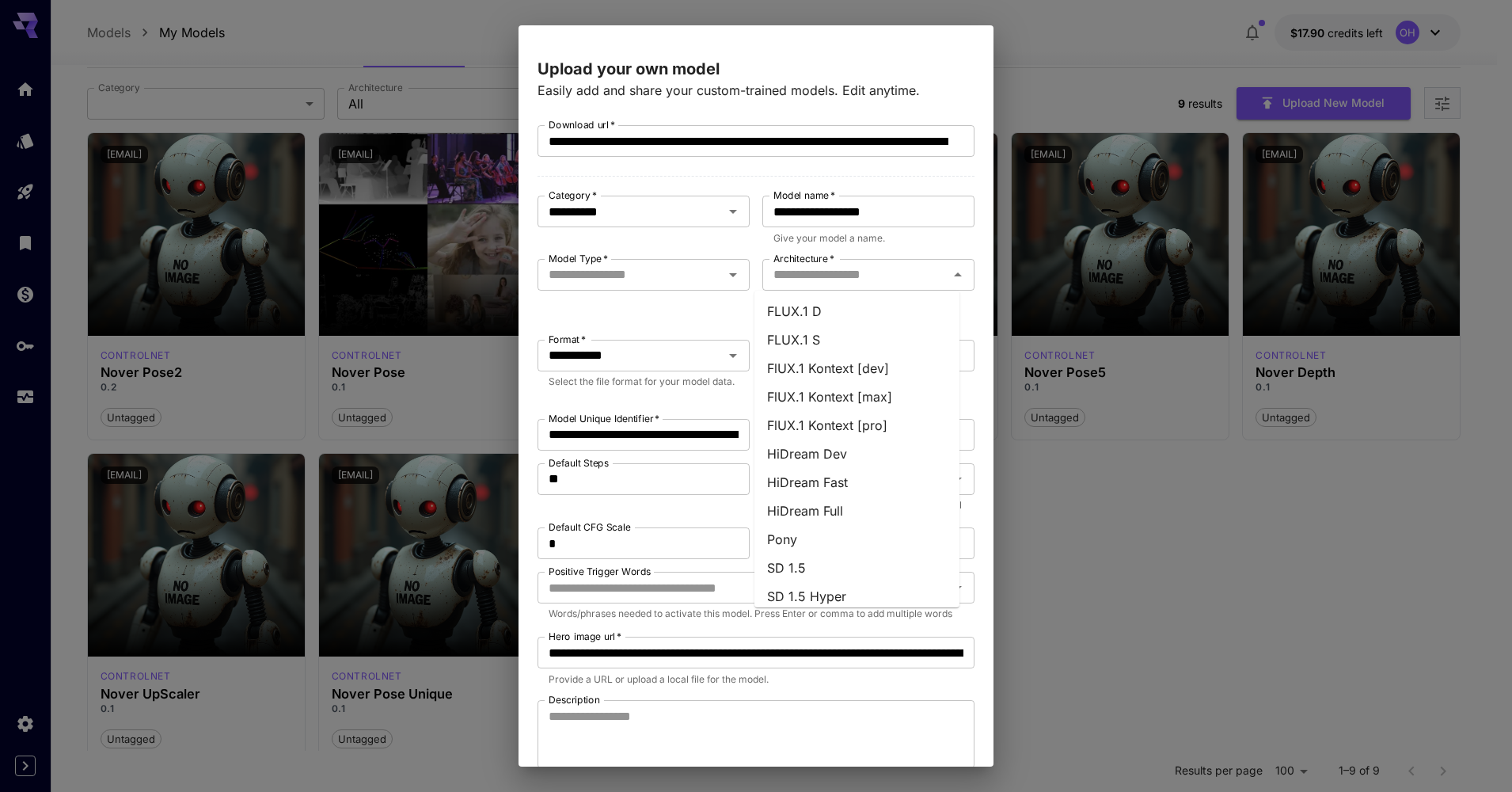 click on "FLUX.1 D" at bounding box center (857, 311) 